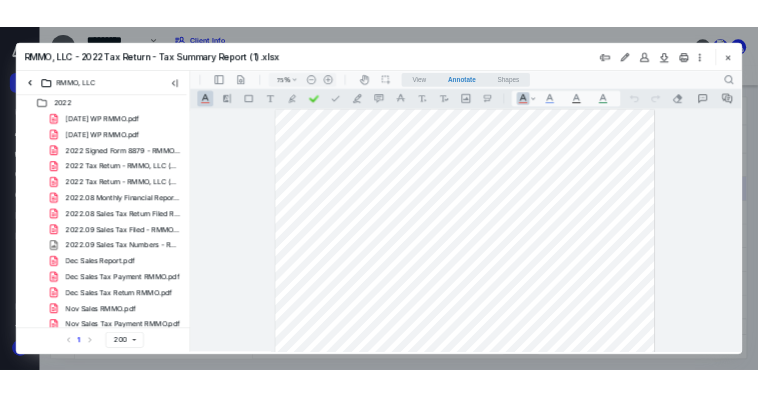 scroll, scrollTop: 0, scrollLeft: 0, axis: both 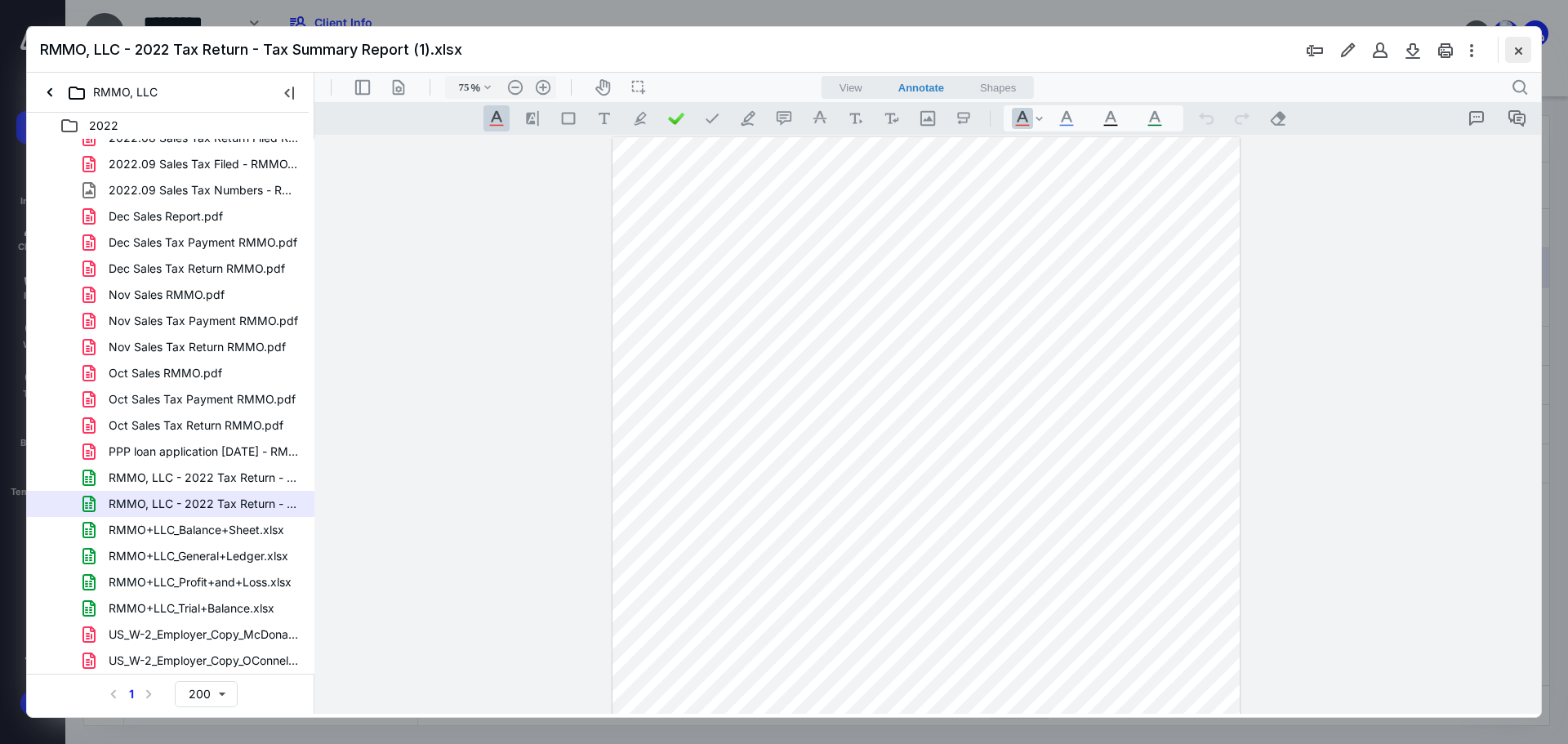 click at bounding box center (1518, 50) 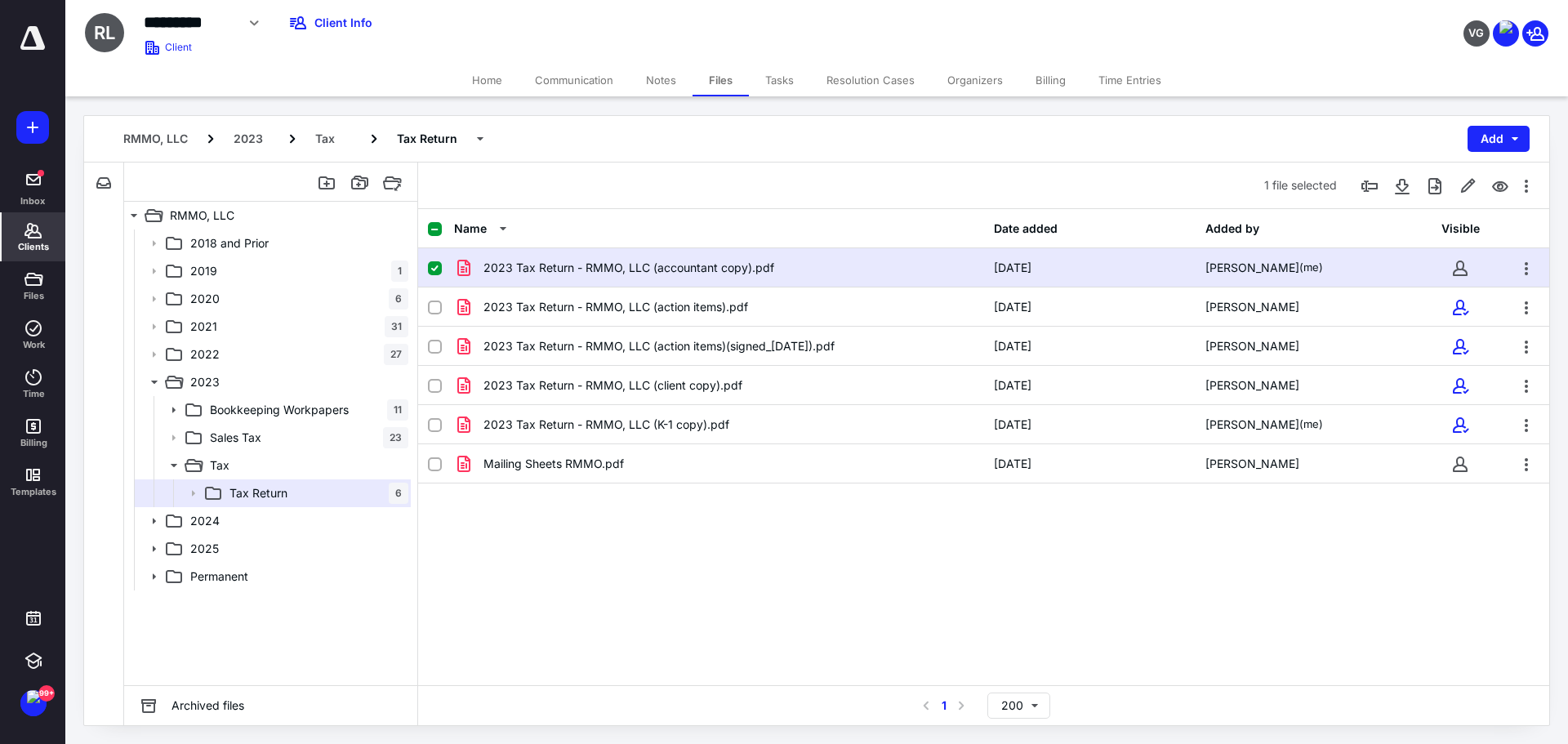 click 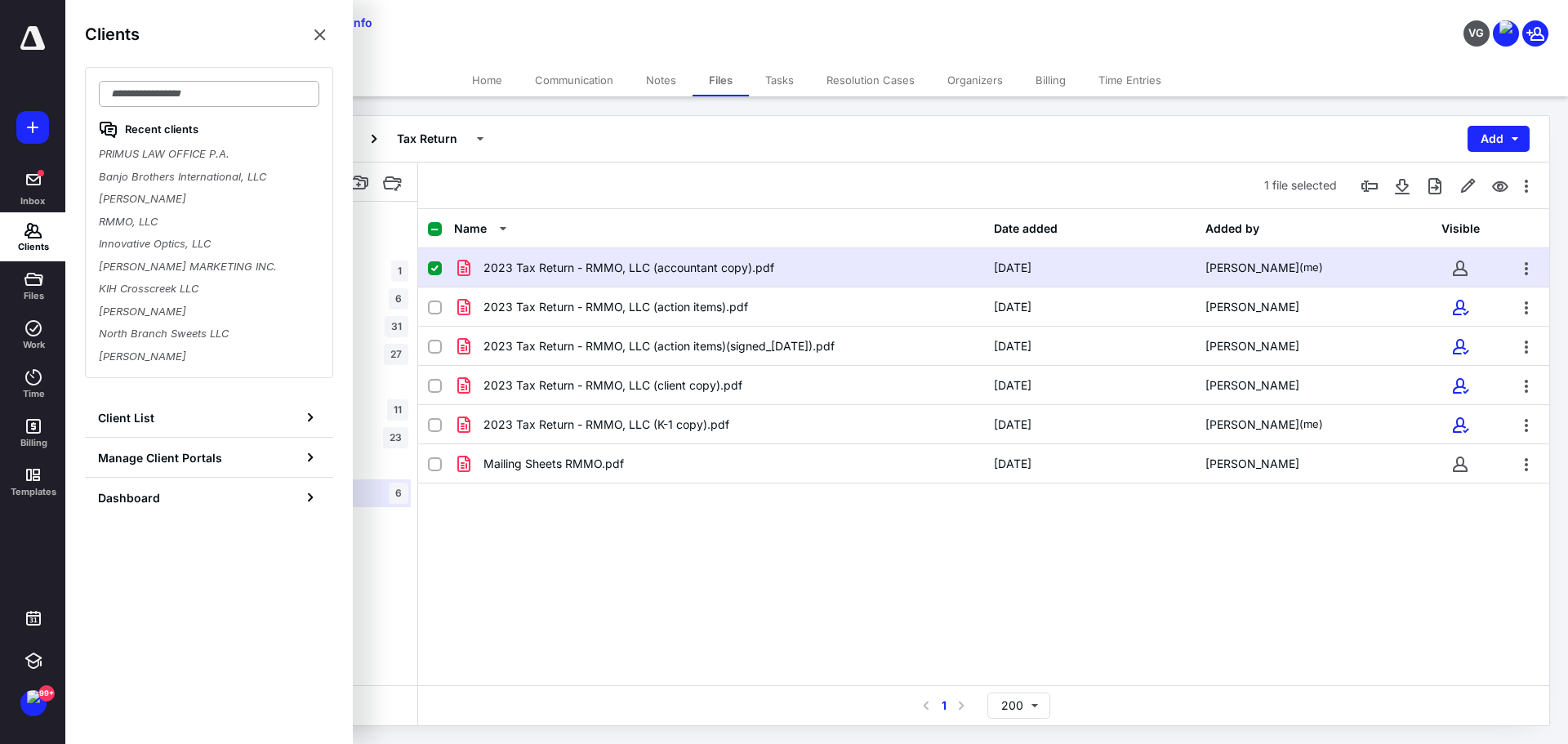 click at bounding box center (209, 94) 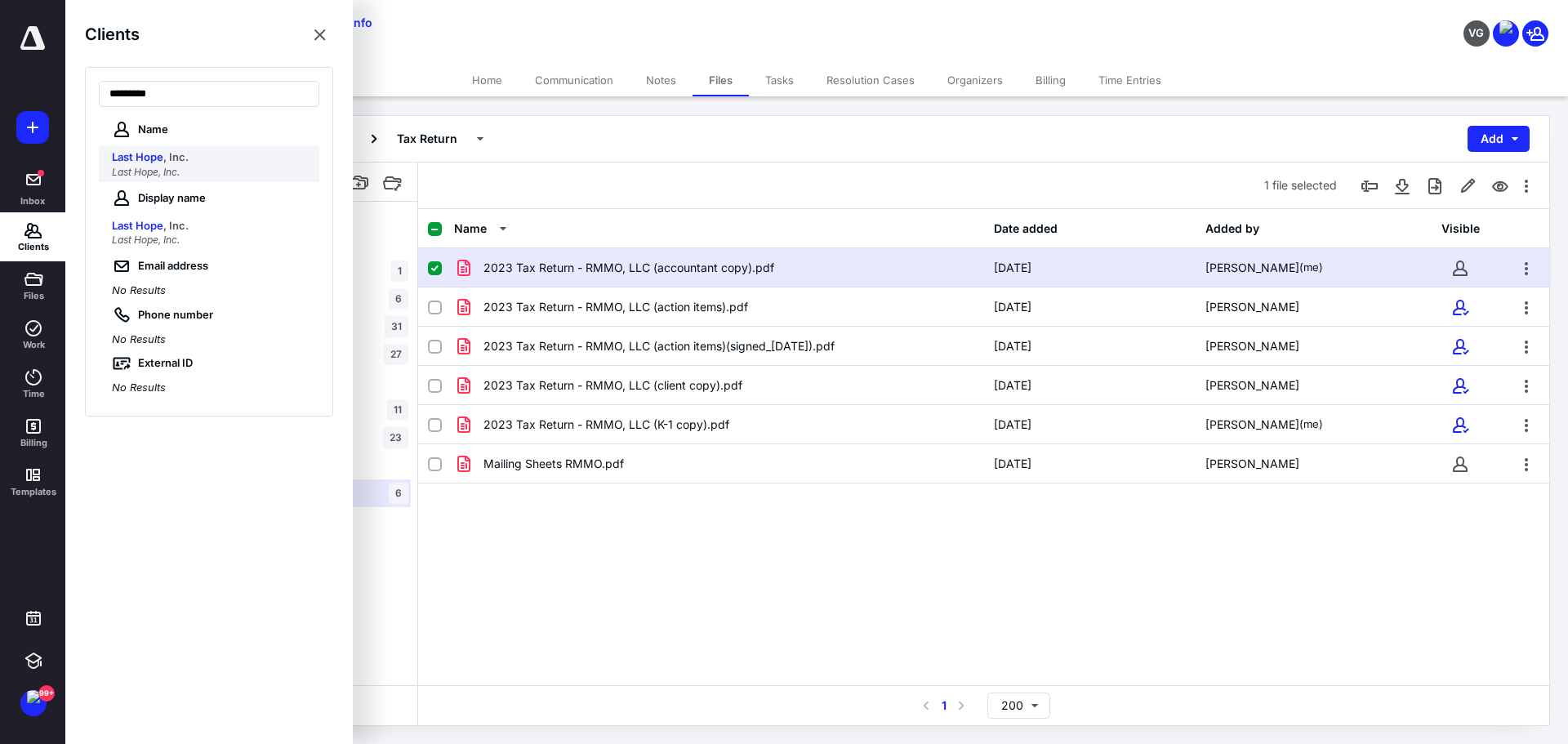 type on "*********" 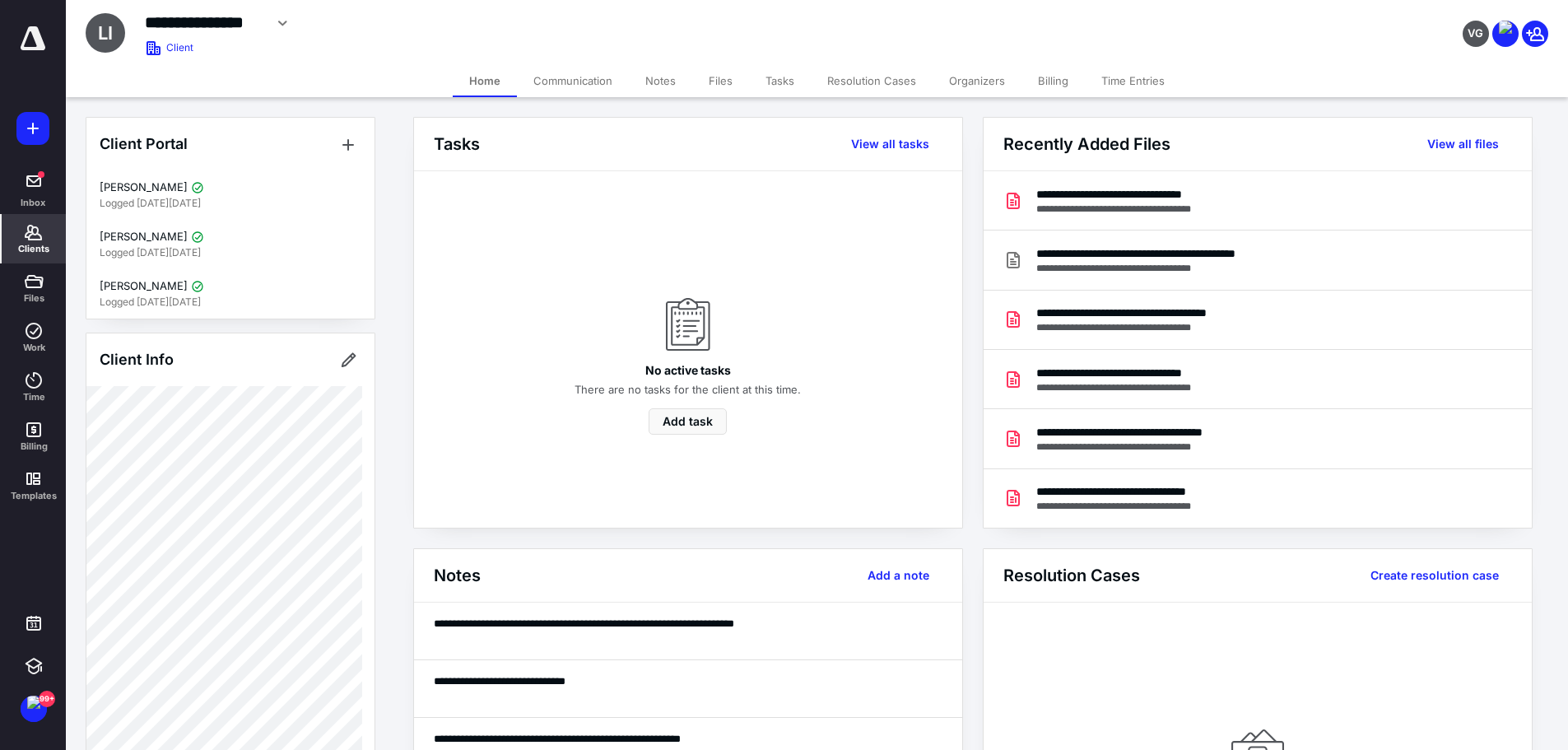 click on "Billing" at bounding box center [1053, 81] 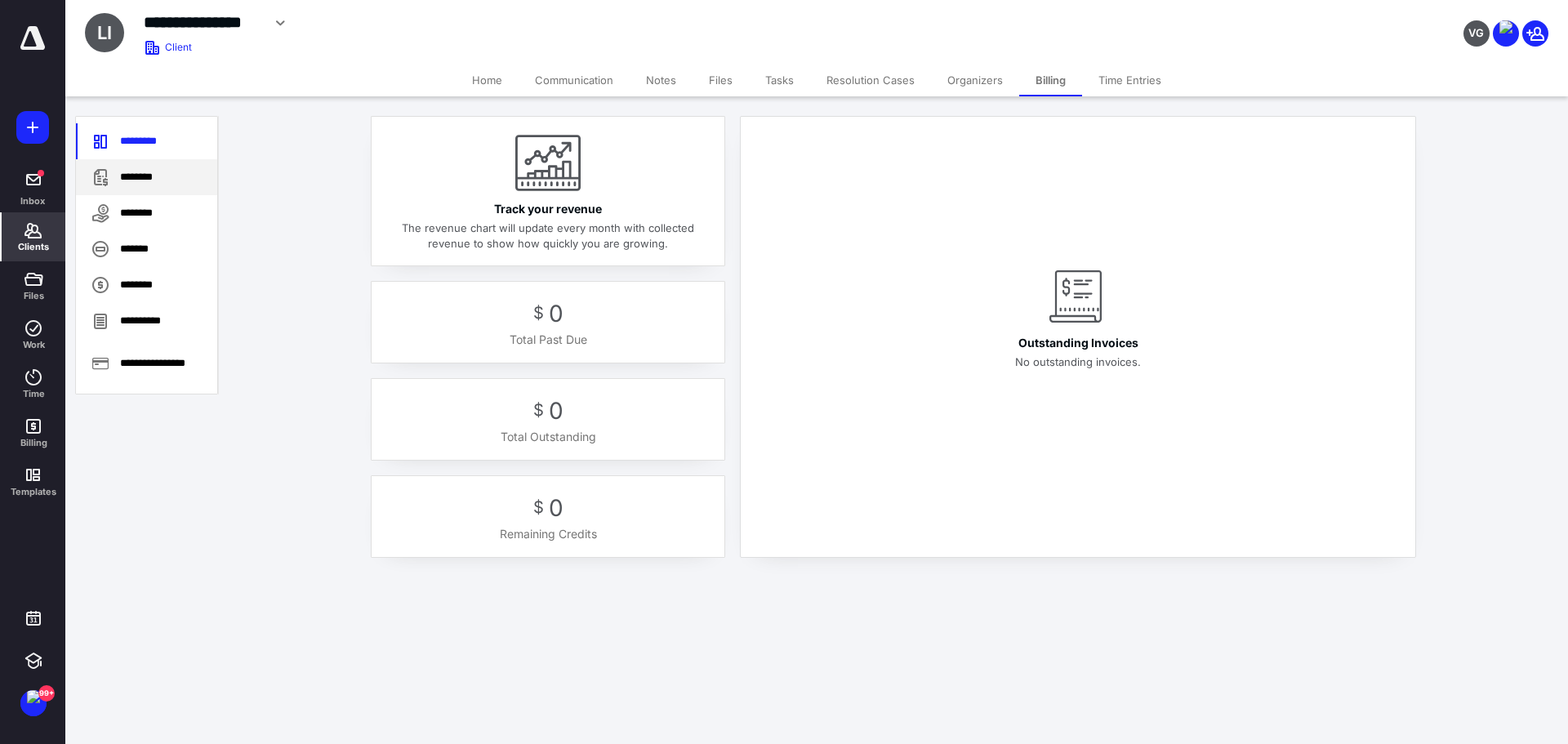 click on "********" at bounding box center [146, 177] 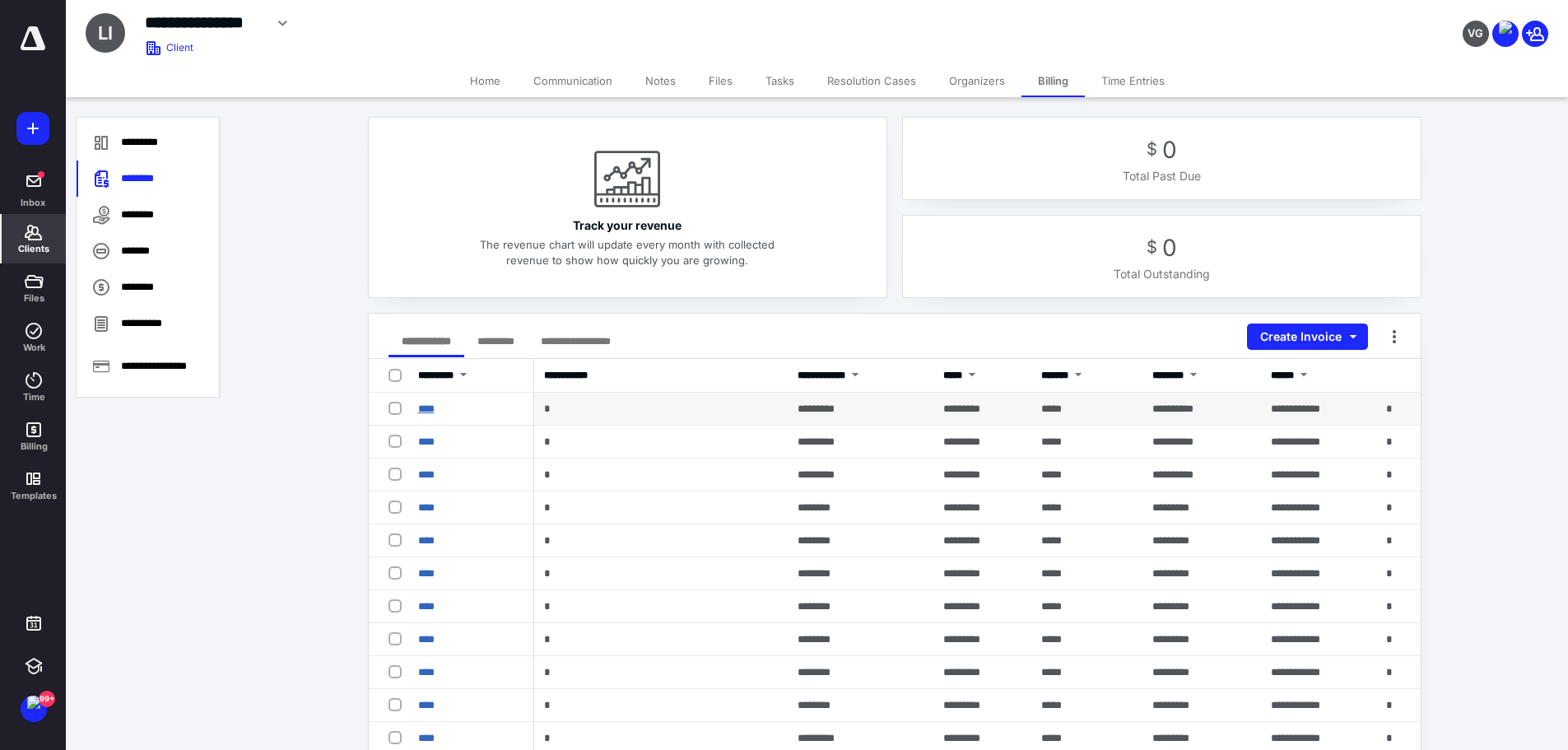 click on "****" at bounding box center [426, 408] 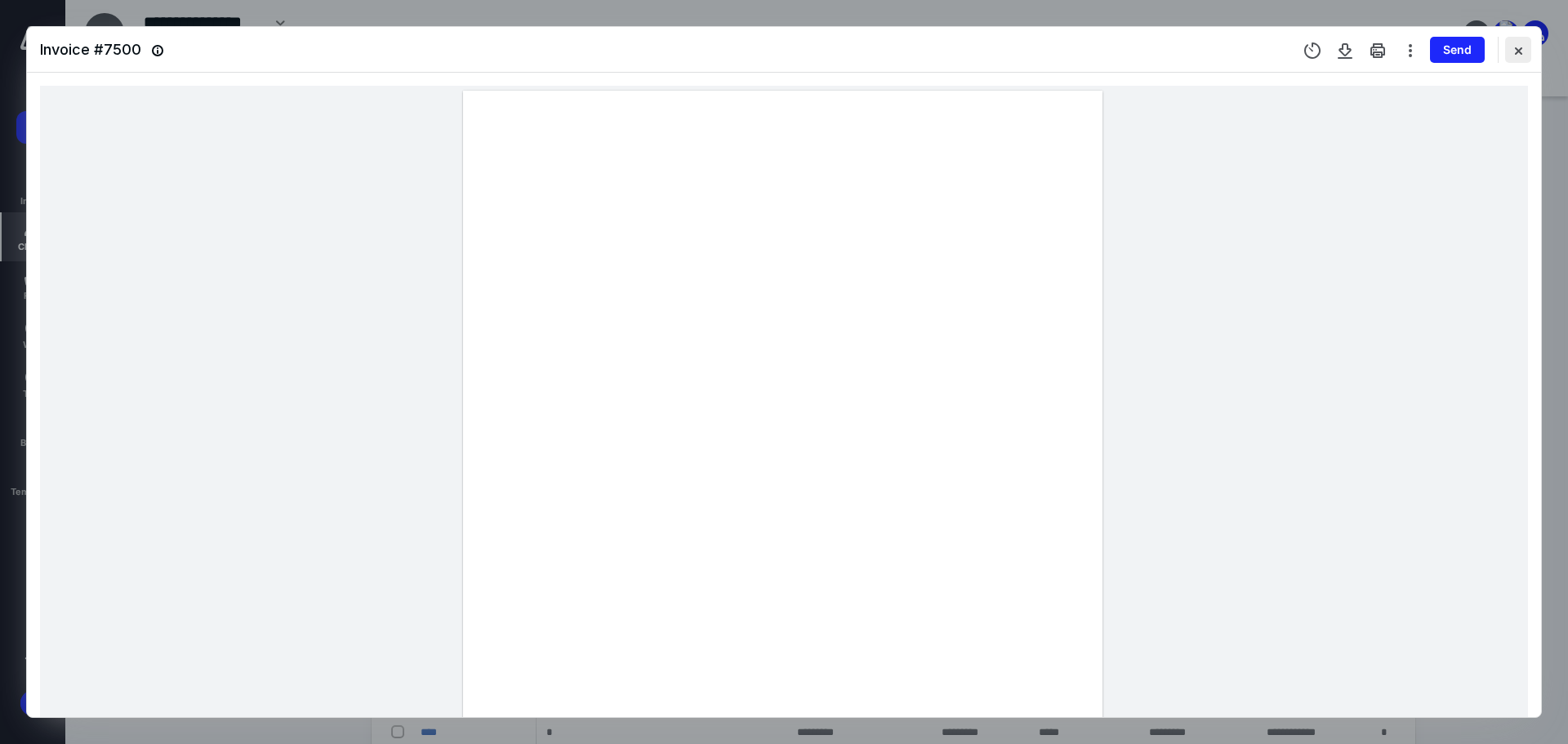 click at bounding box center (1518, 50) 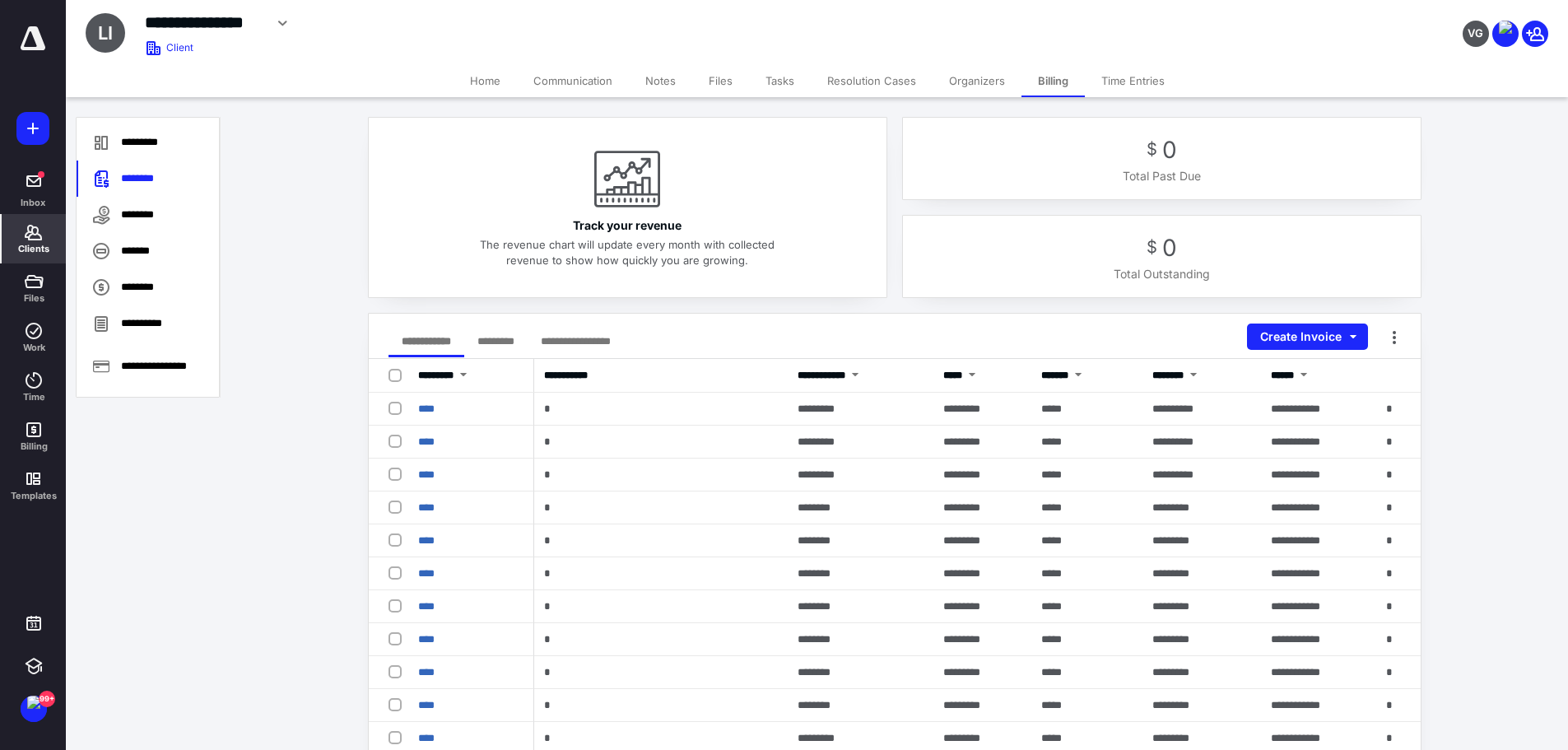 click on "Files" at bounding box center [720, 81] 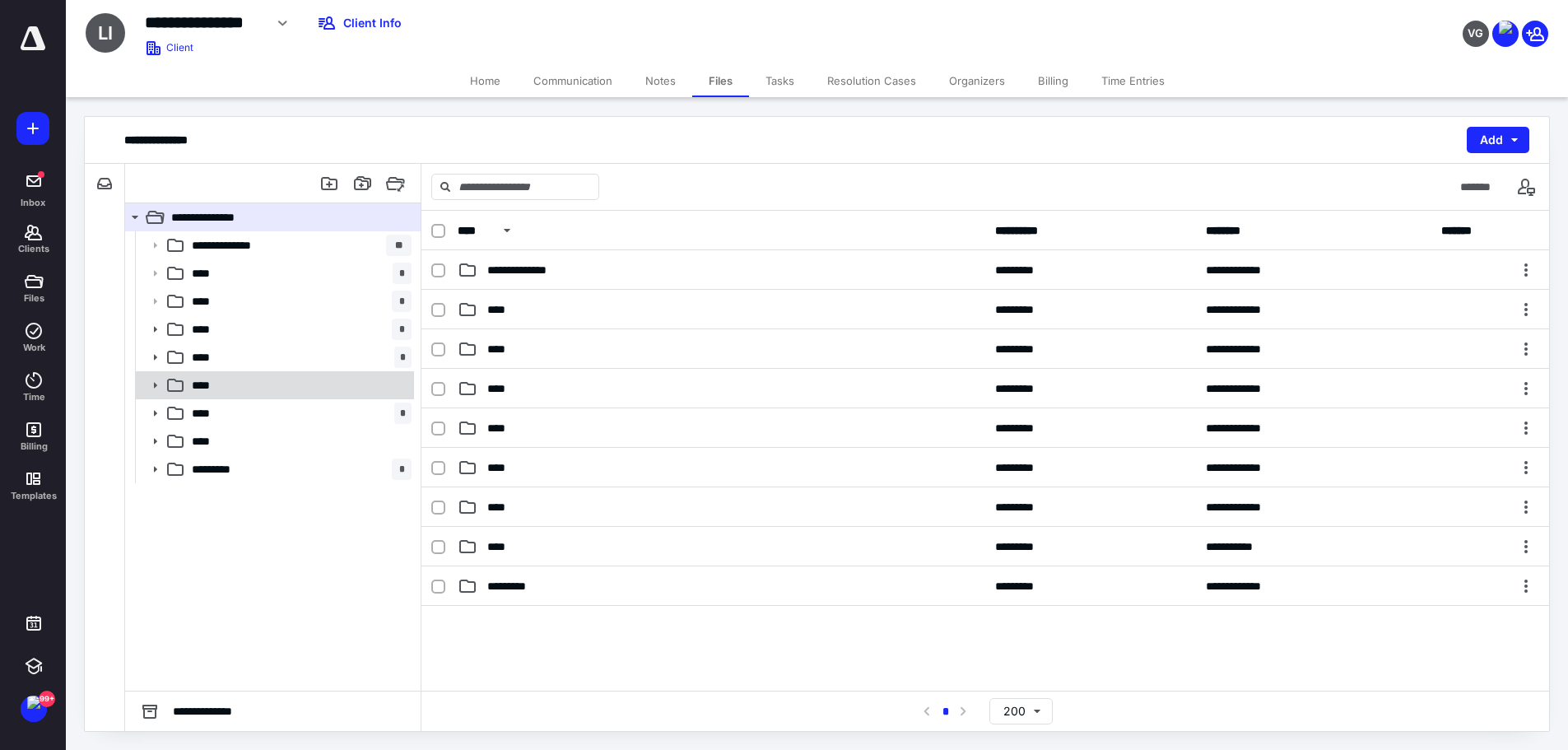 click on "****" at bounding box center [298, 385] 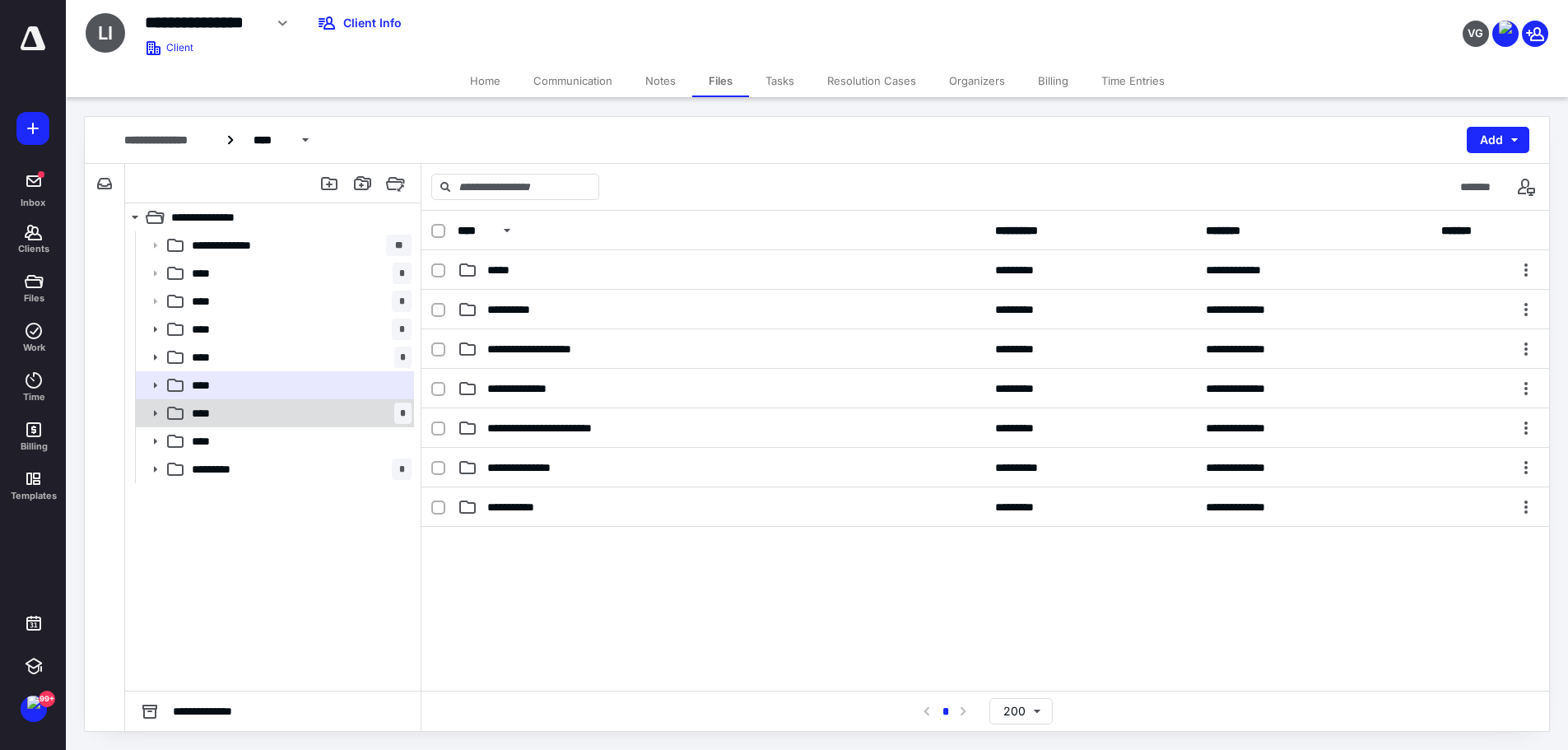 click on "**** *" at bounding box center [298, 413] 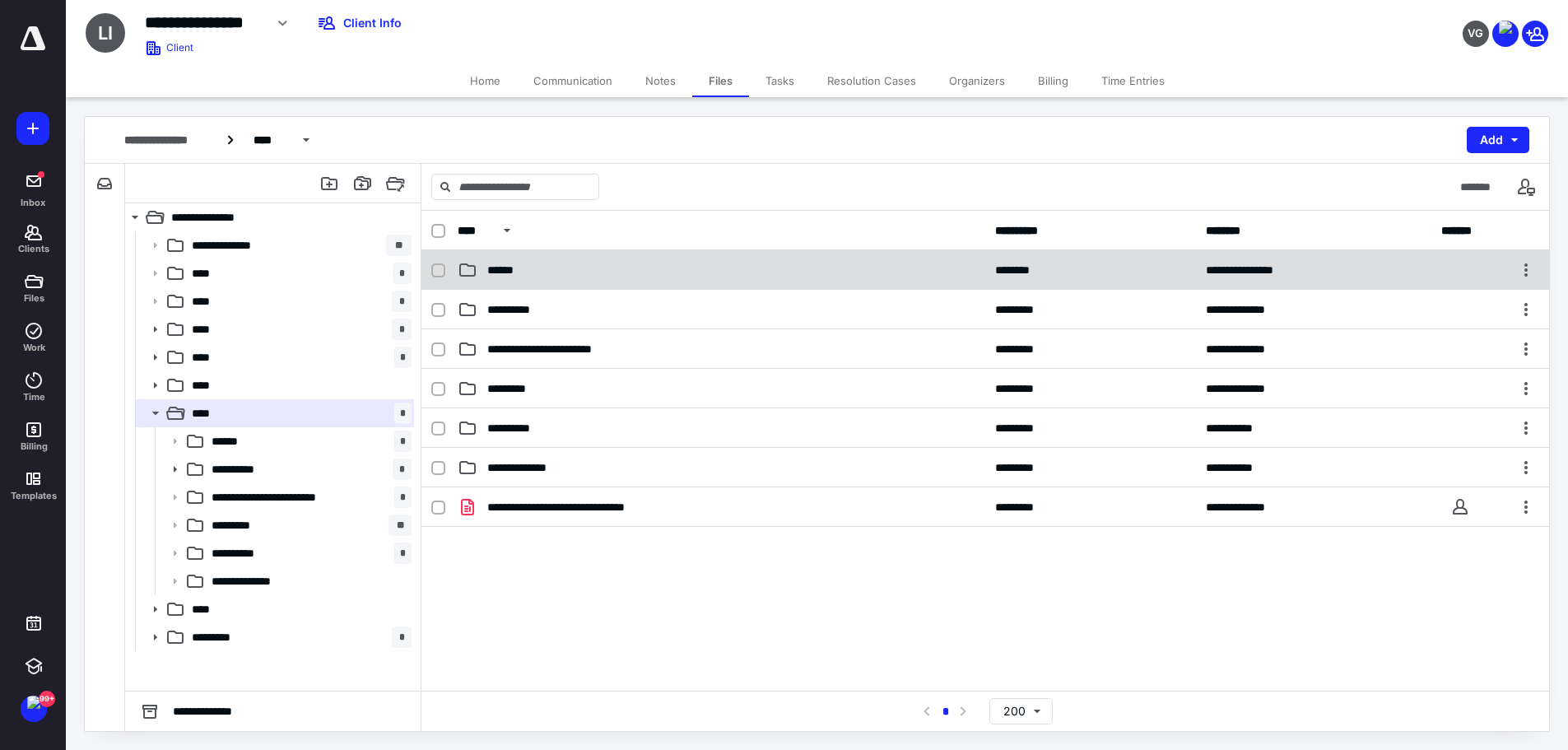 click on "******" at bounding box center [721, 270] 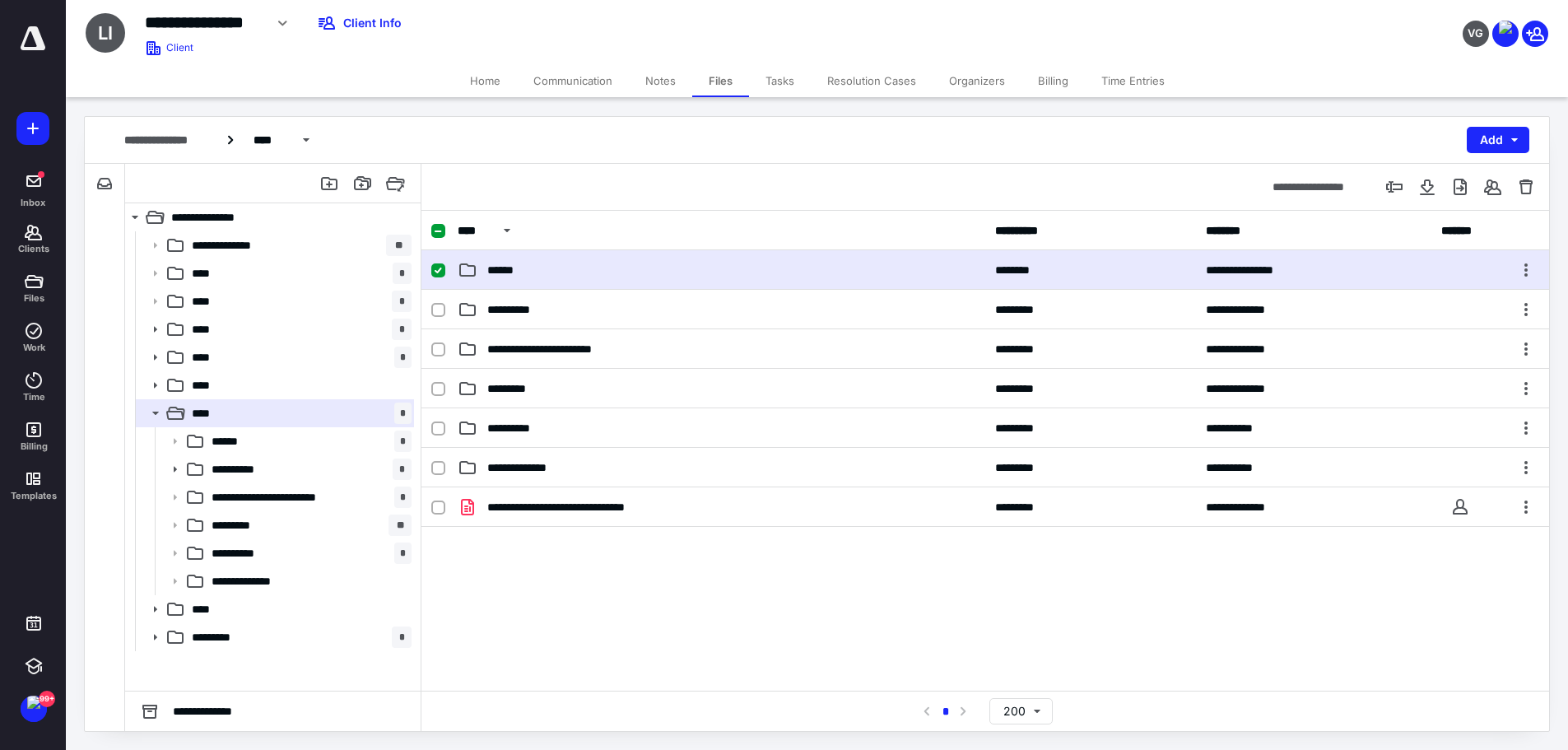 click on "******" at bounding box center [721, 270] 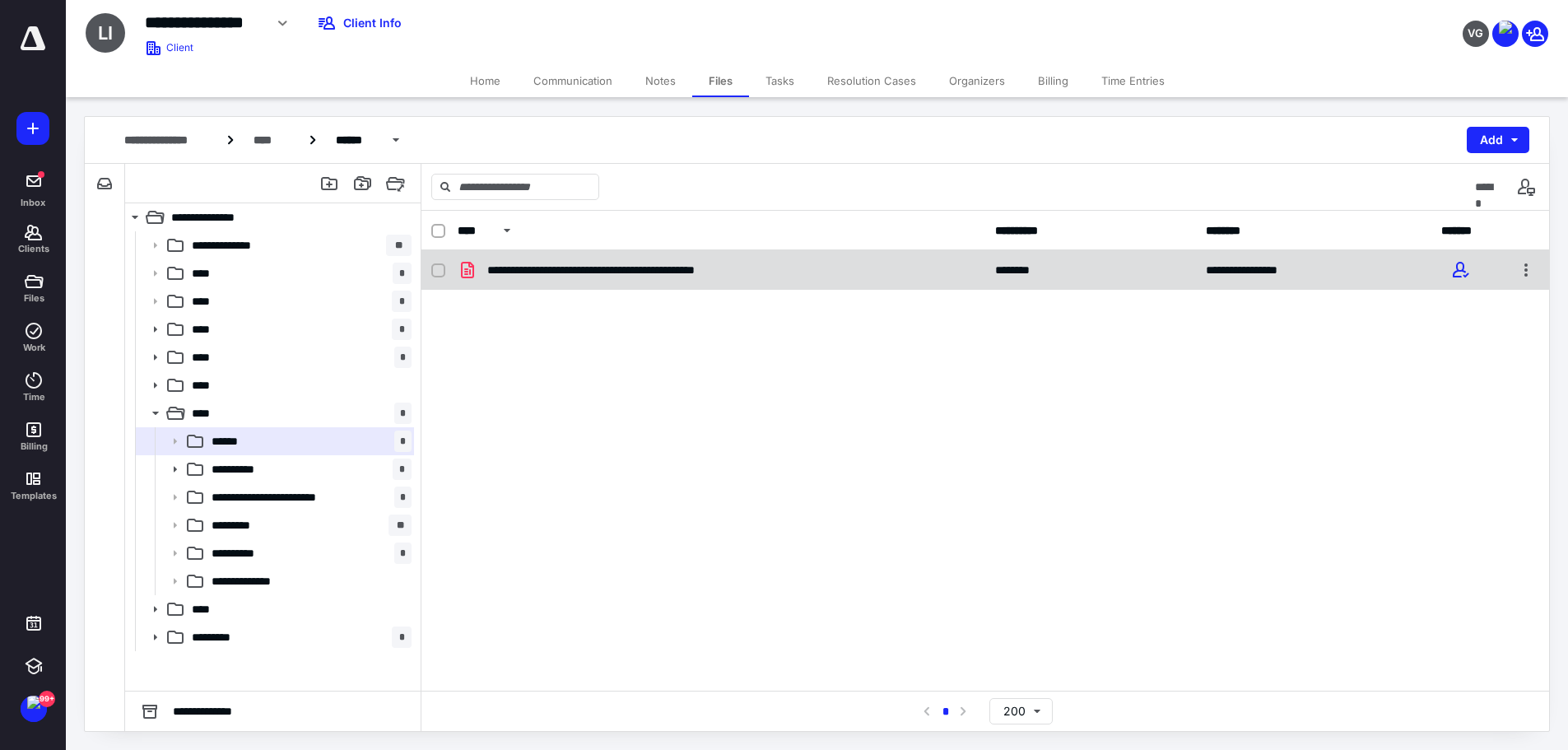 click on "**********" at bounding box center (721, 270) 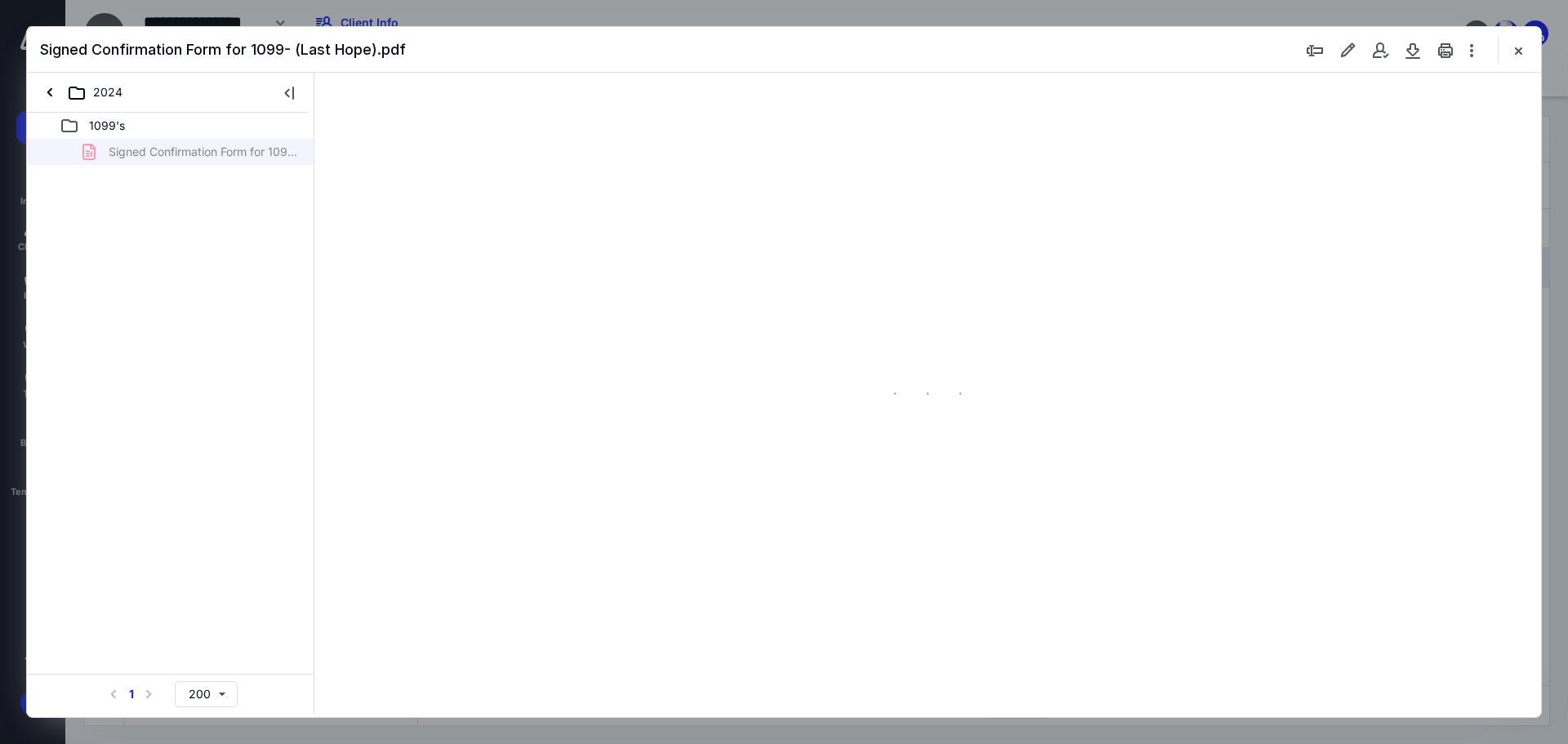 scroll, scrollTop: 0, scrollLeft: 0, axis: both 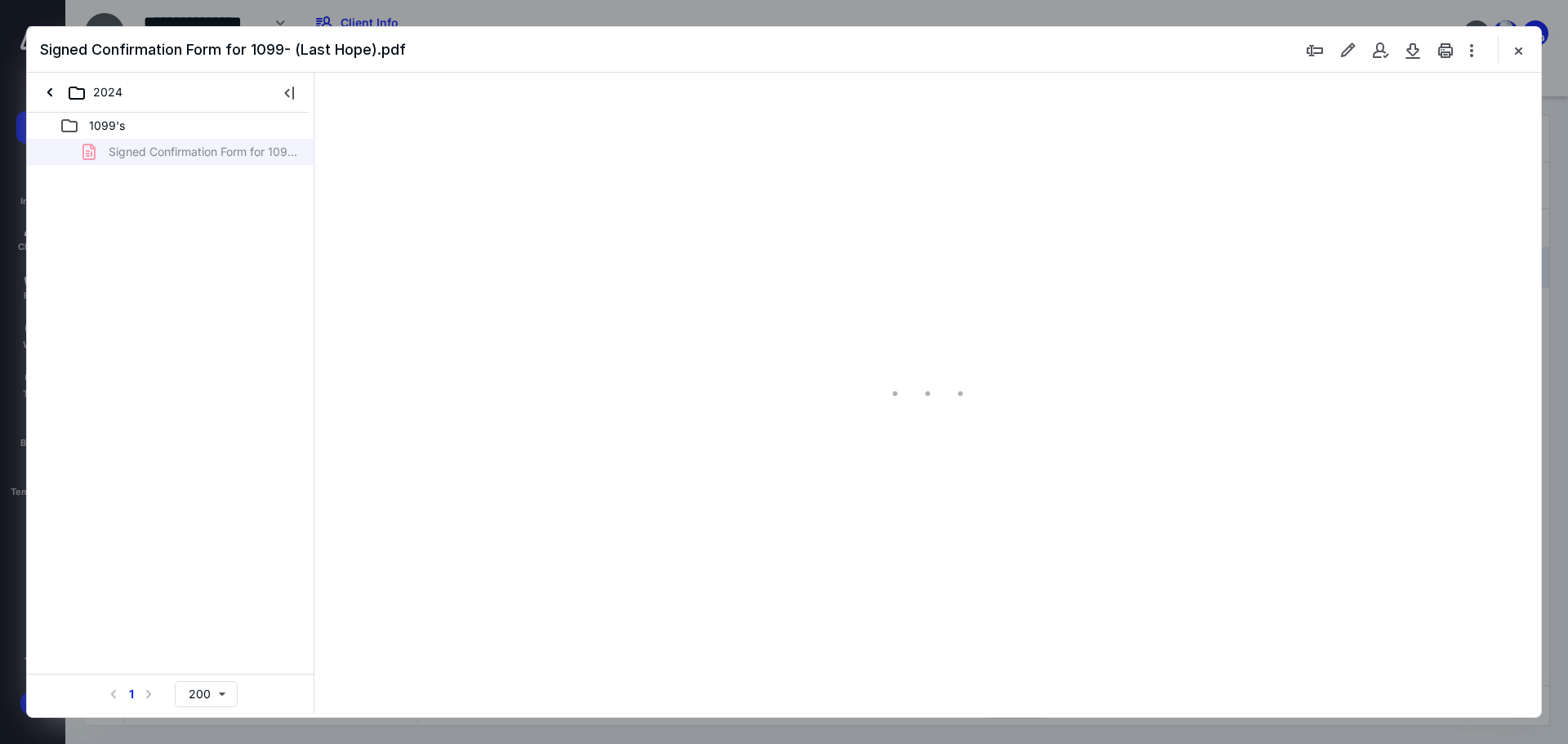 type on "89" 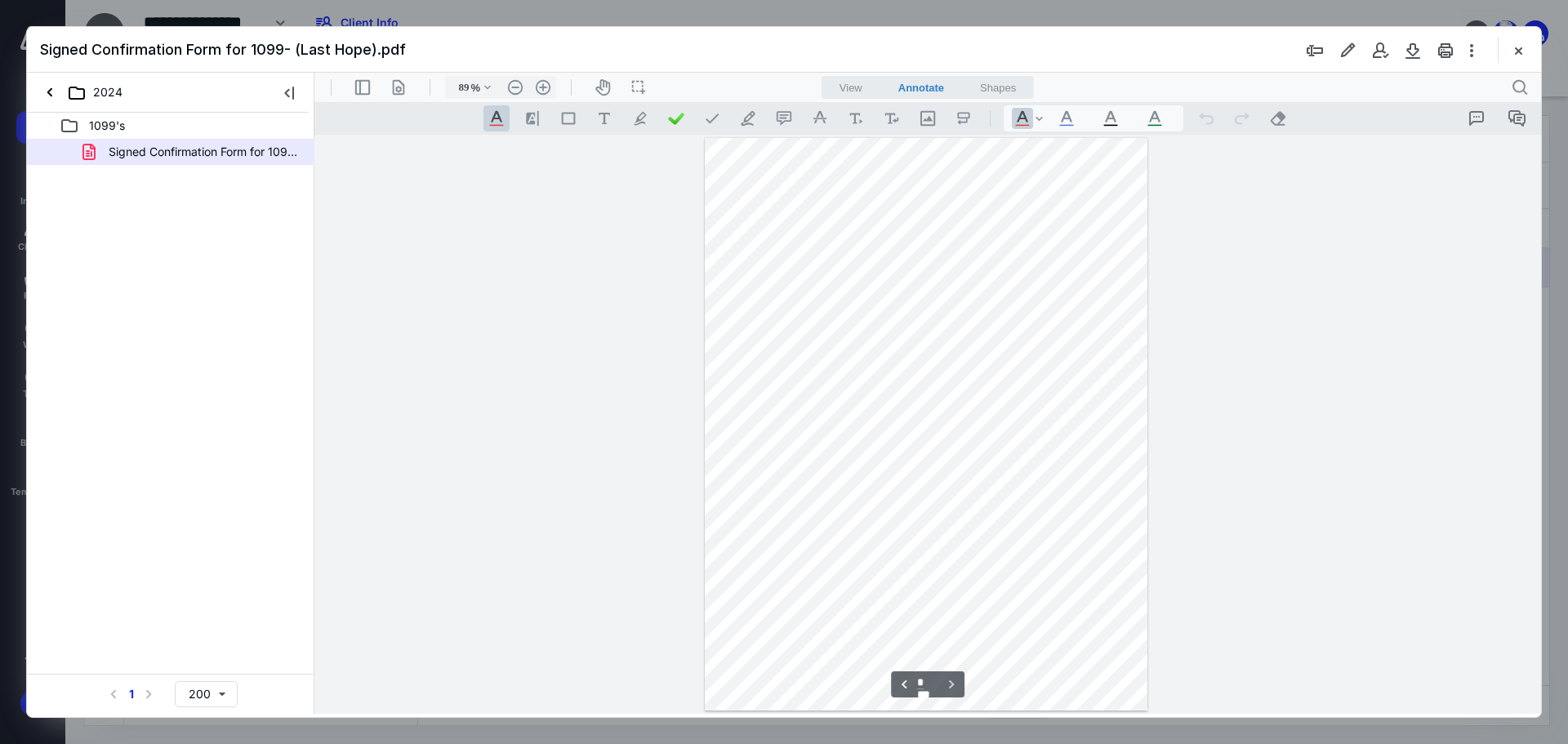 type on "*" 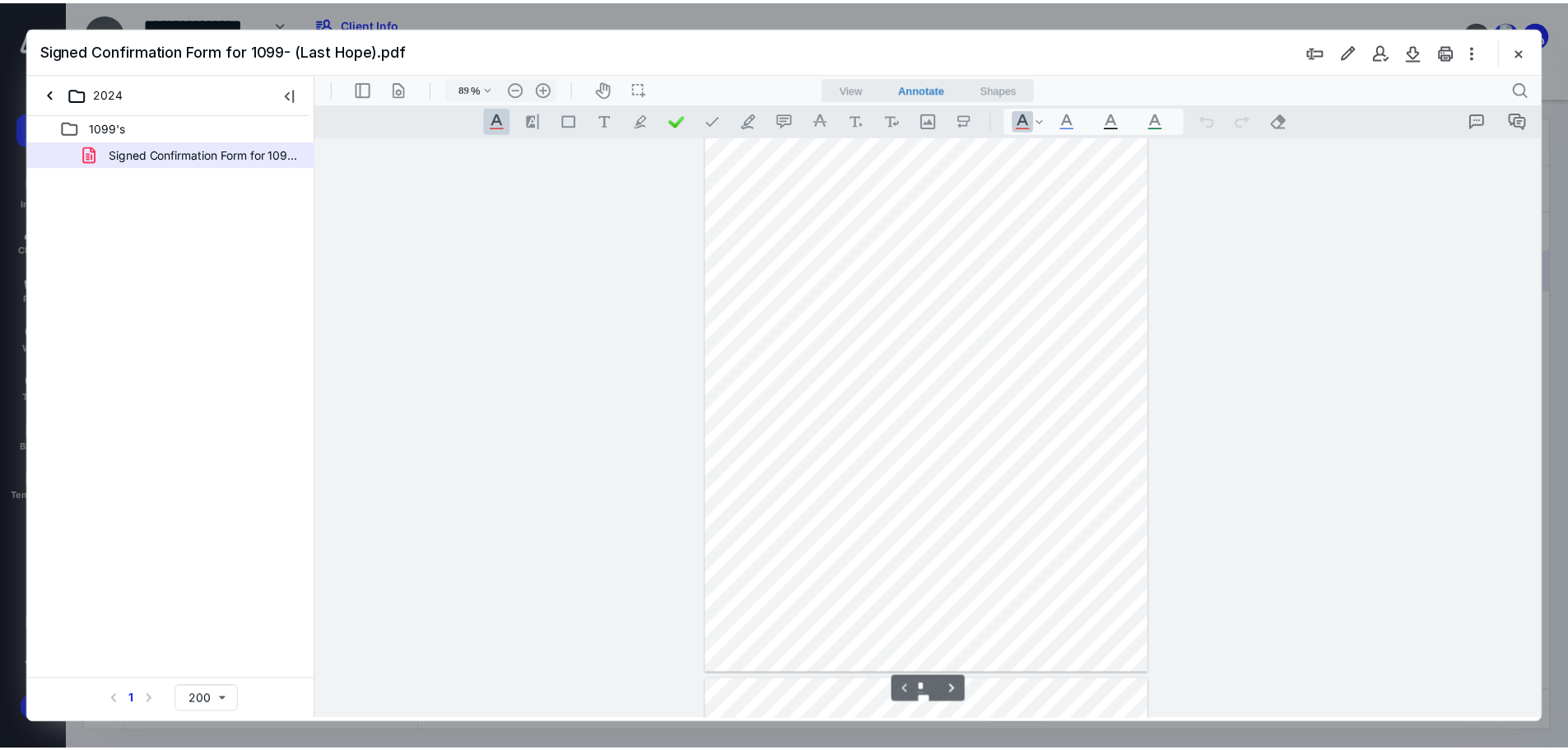 scroll, scrollTop: 0, scrollLeft: 0, axis: both 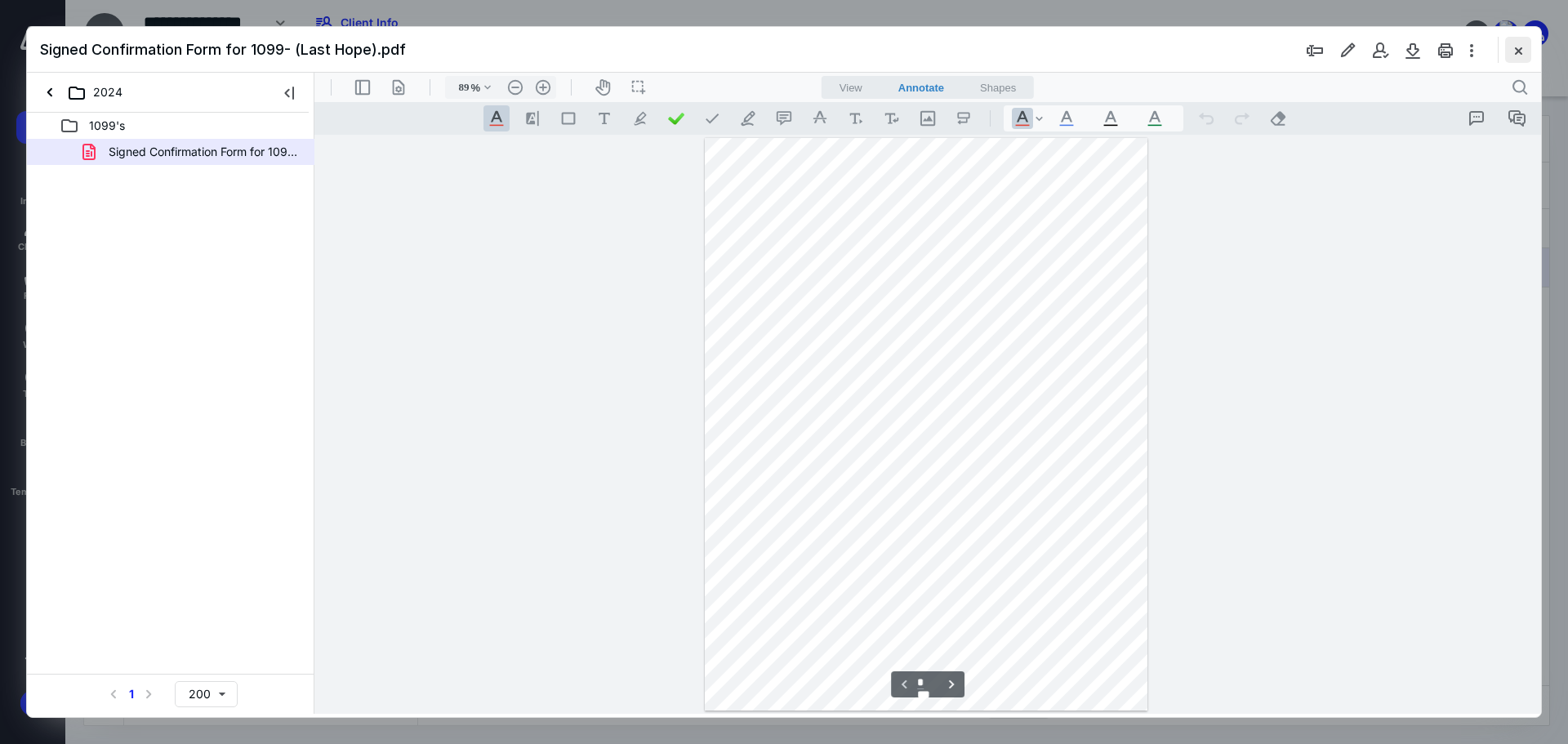 click at bounding box center (1518, 50) 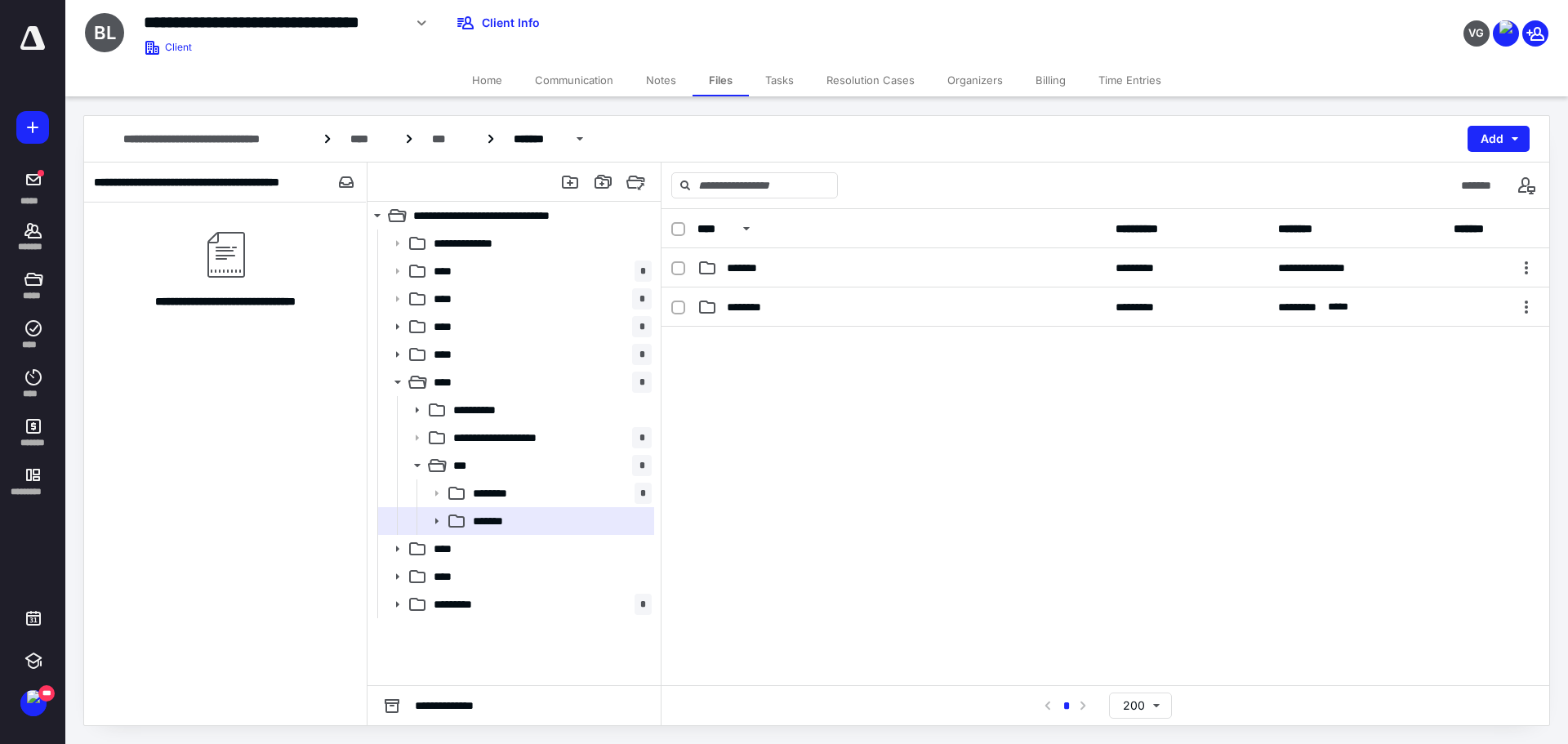 scroll, scrollTop: 0, scrollLeft: 0, axis: both 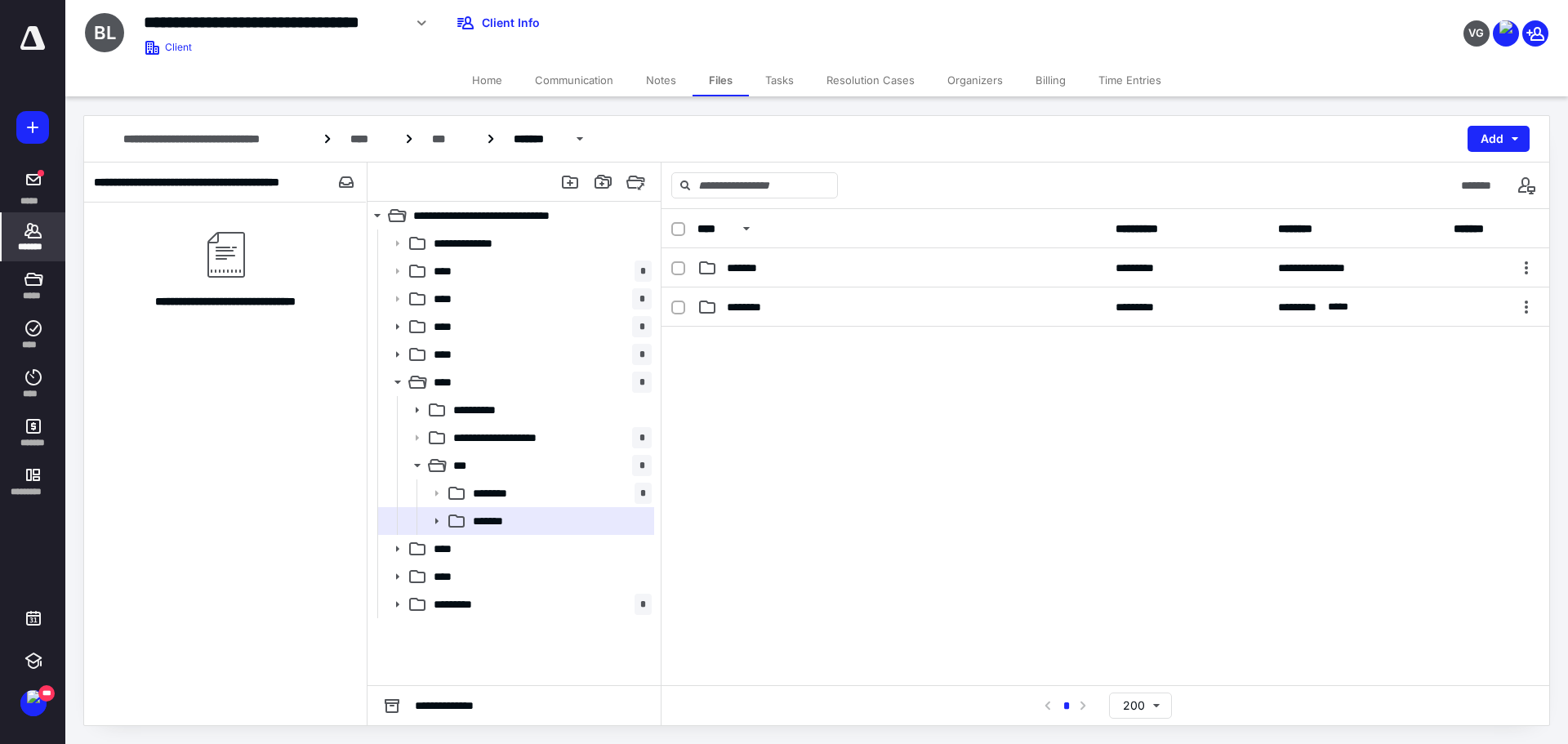 click on "*******" at bounding box center [33, 237] 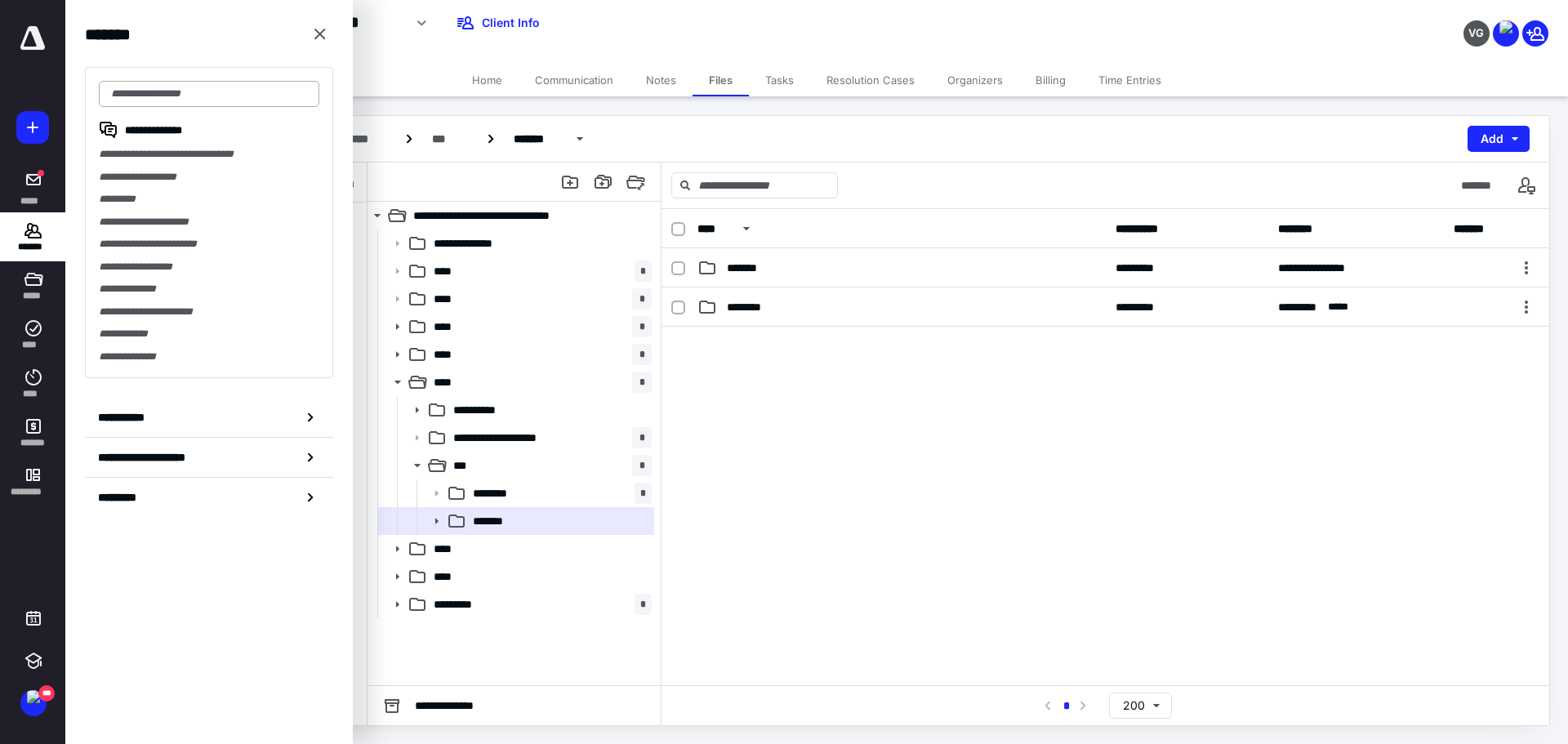 click at bounding box center (209, 94) 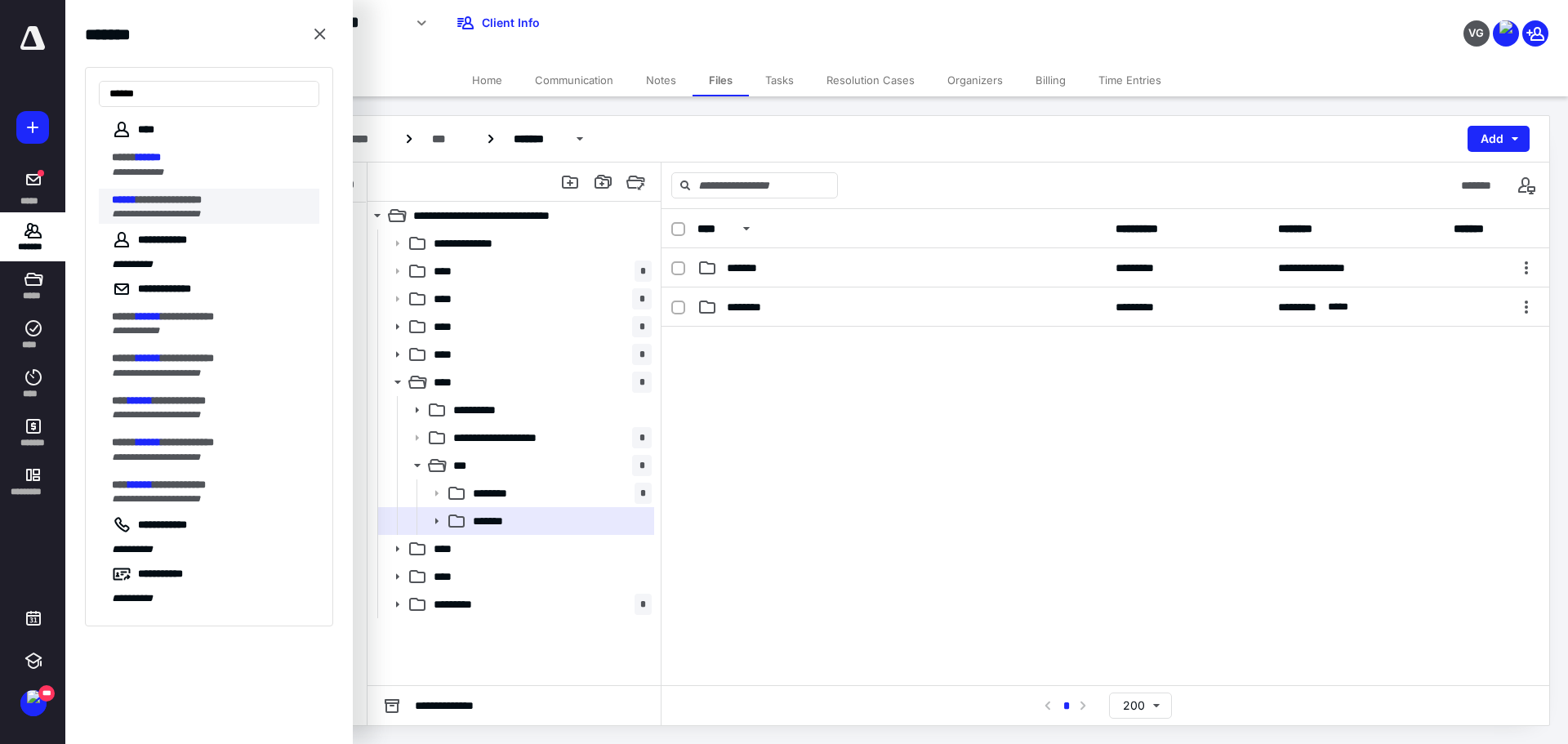 type on "******" 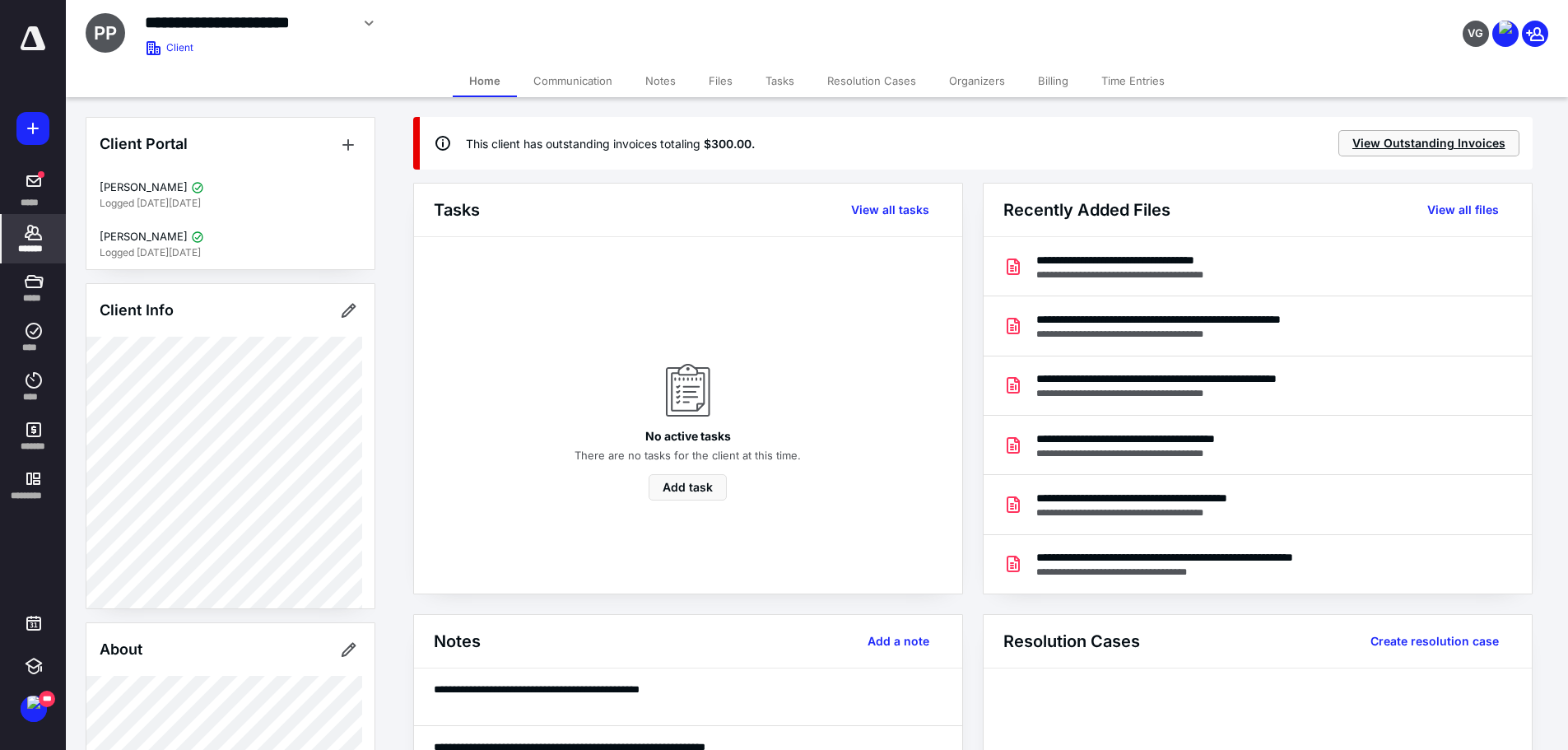 click on "View Outstanding Invoices" at bounding box center [1429, 143] 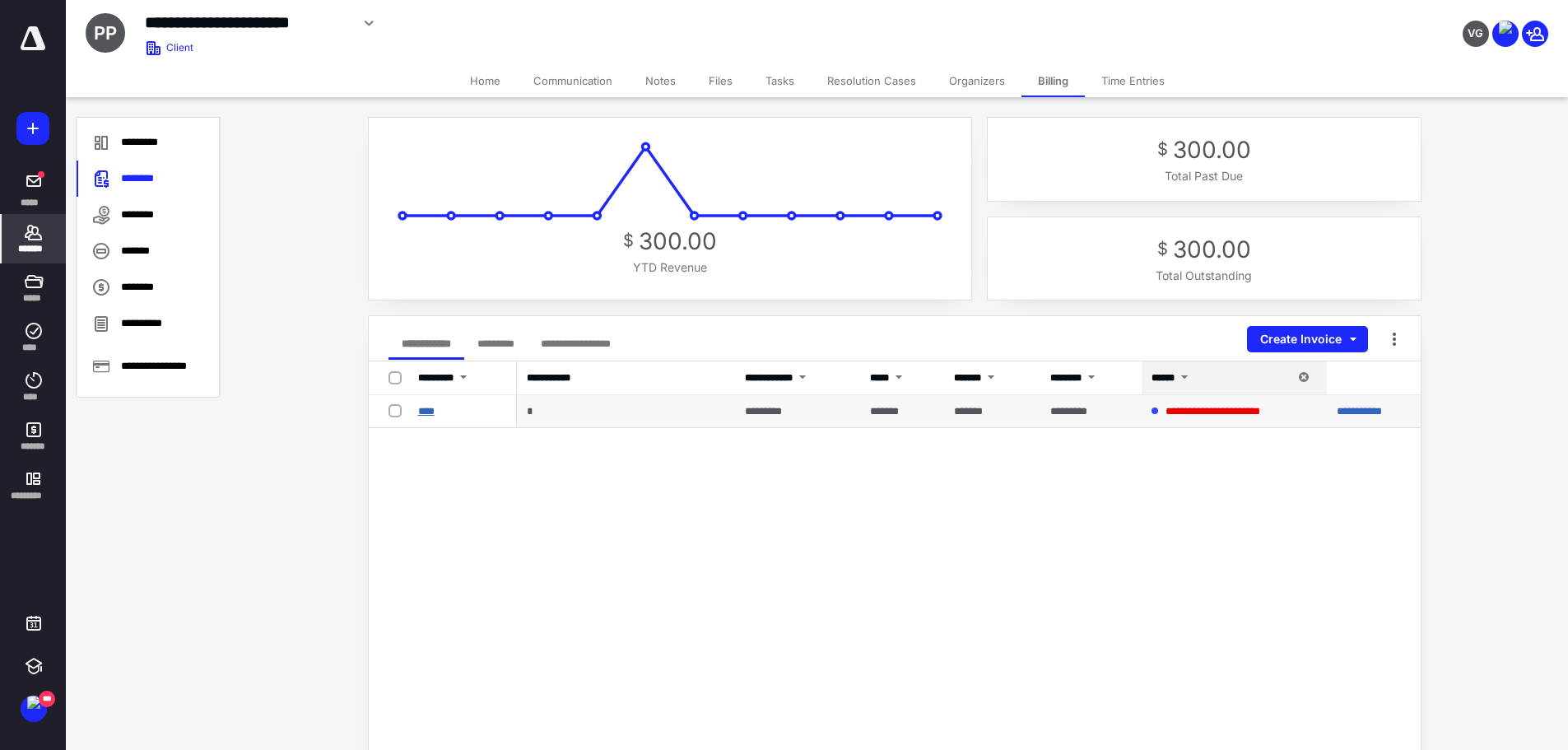 click on "****" at bounding box center (426, 411) 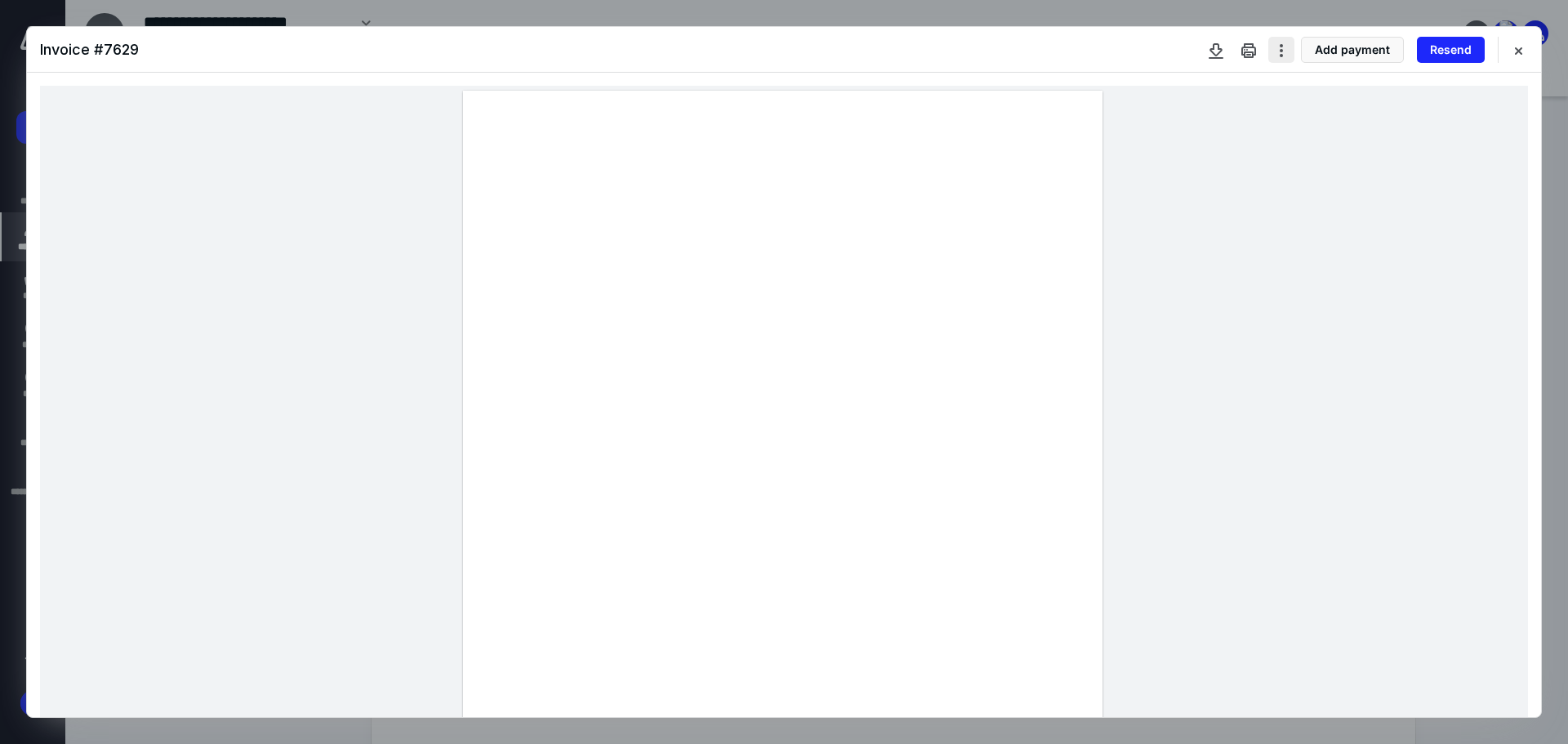 click at bounding box center (1281, 50) 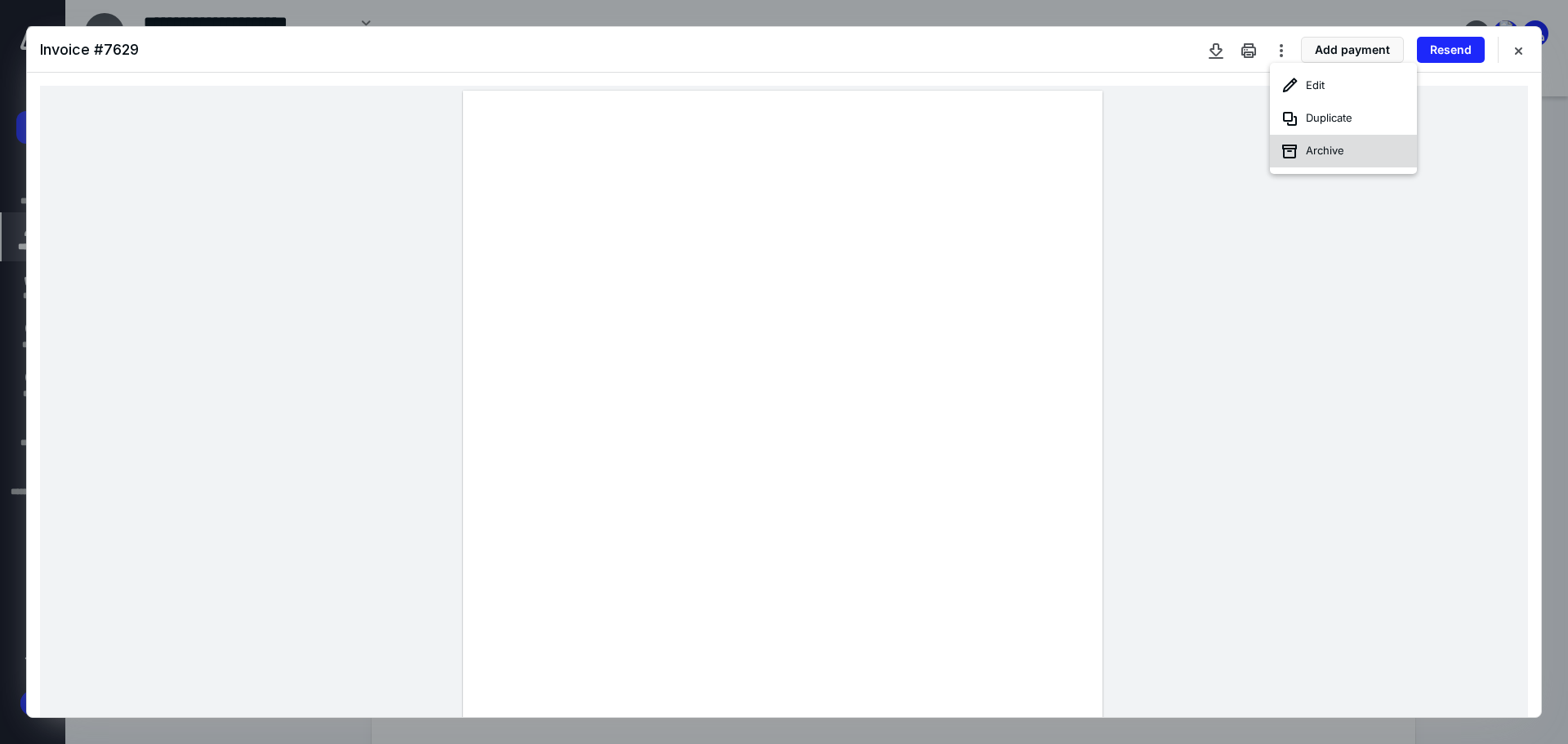 click on "Archive" at bounding box center (1343, 151) 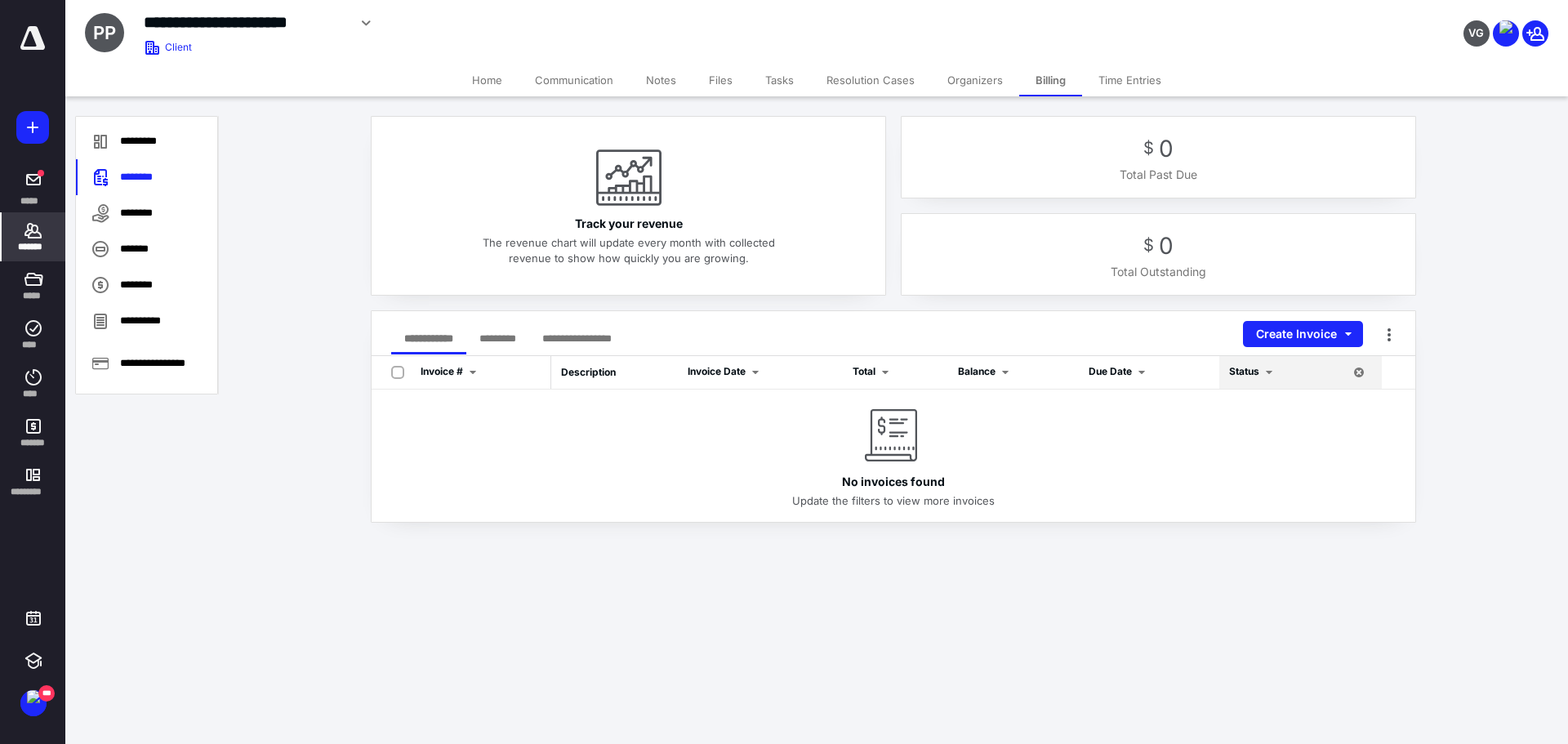 click 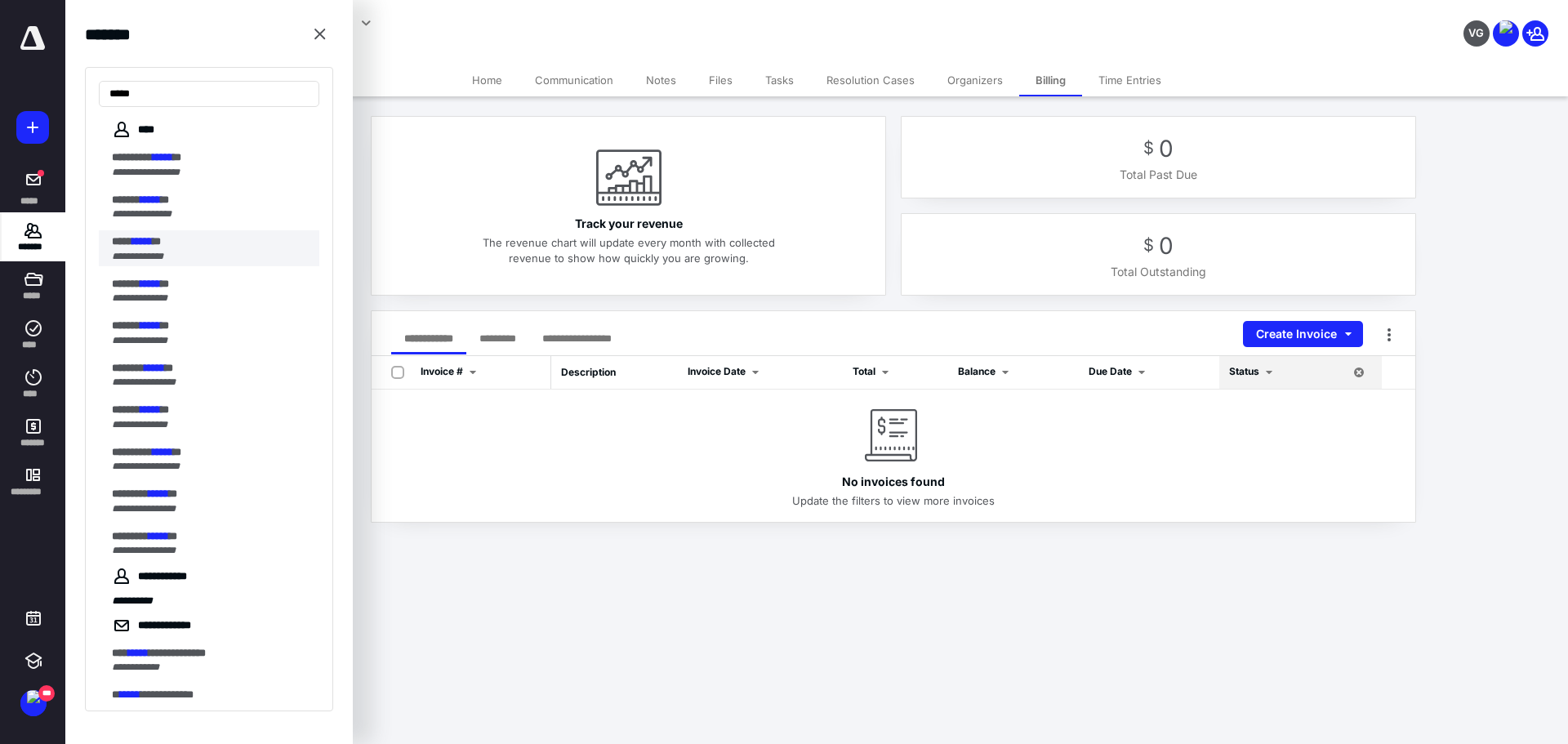 type on "*****" 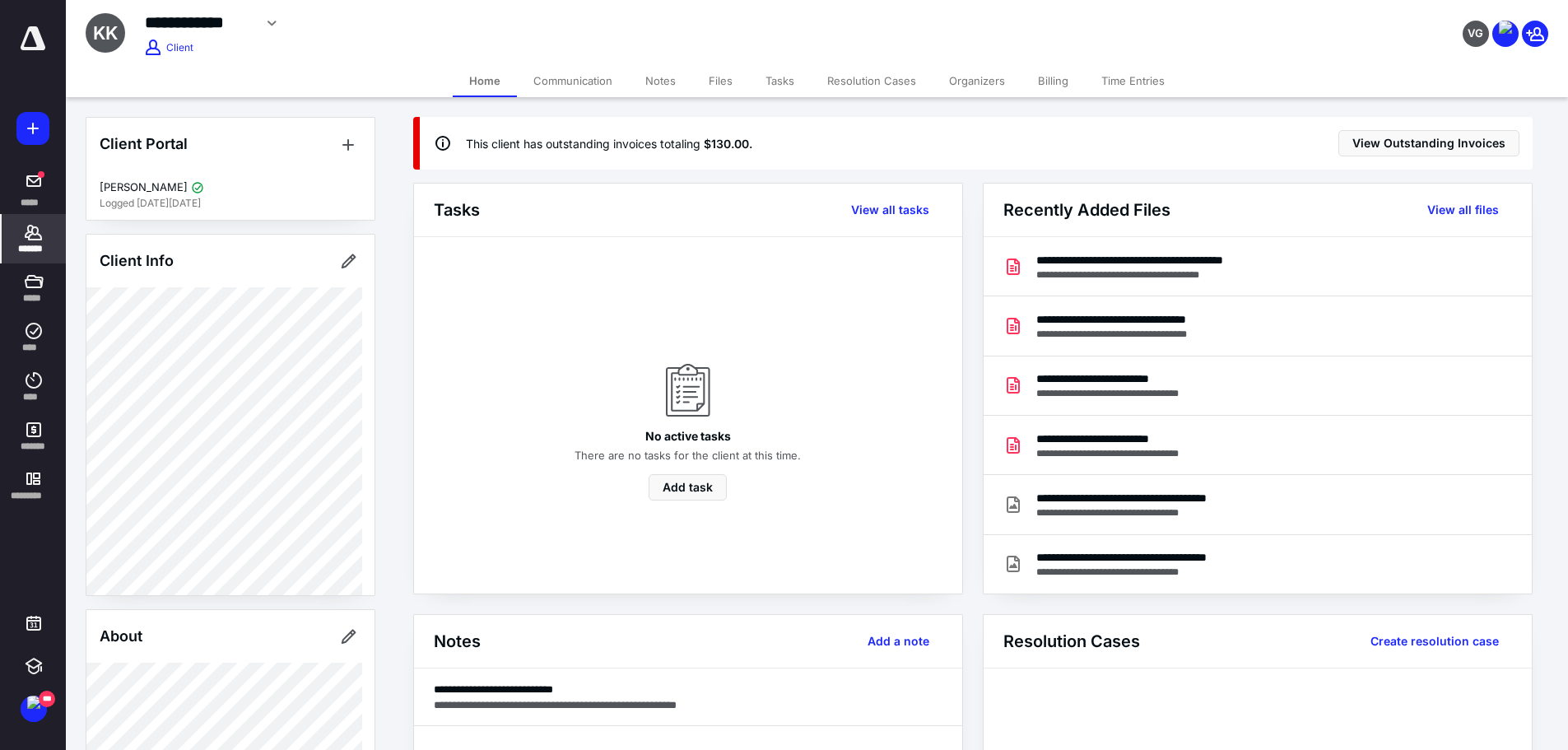 click on "Billing" at bounding box center [1053, 81] 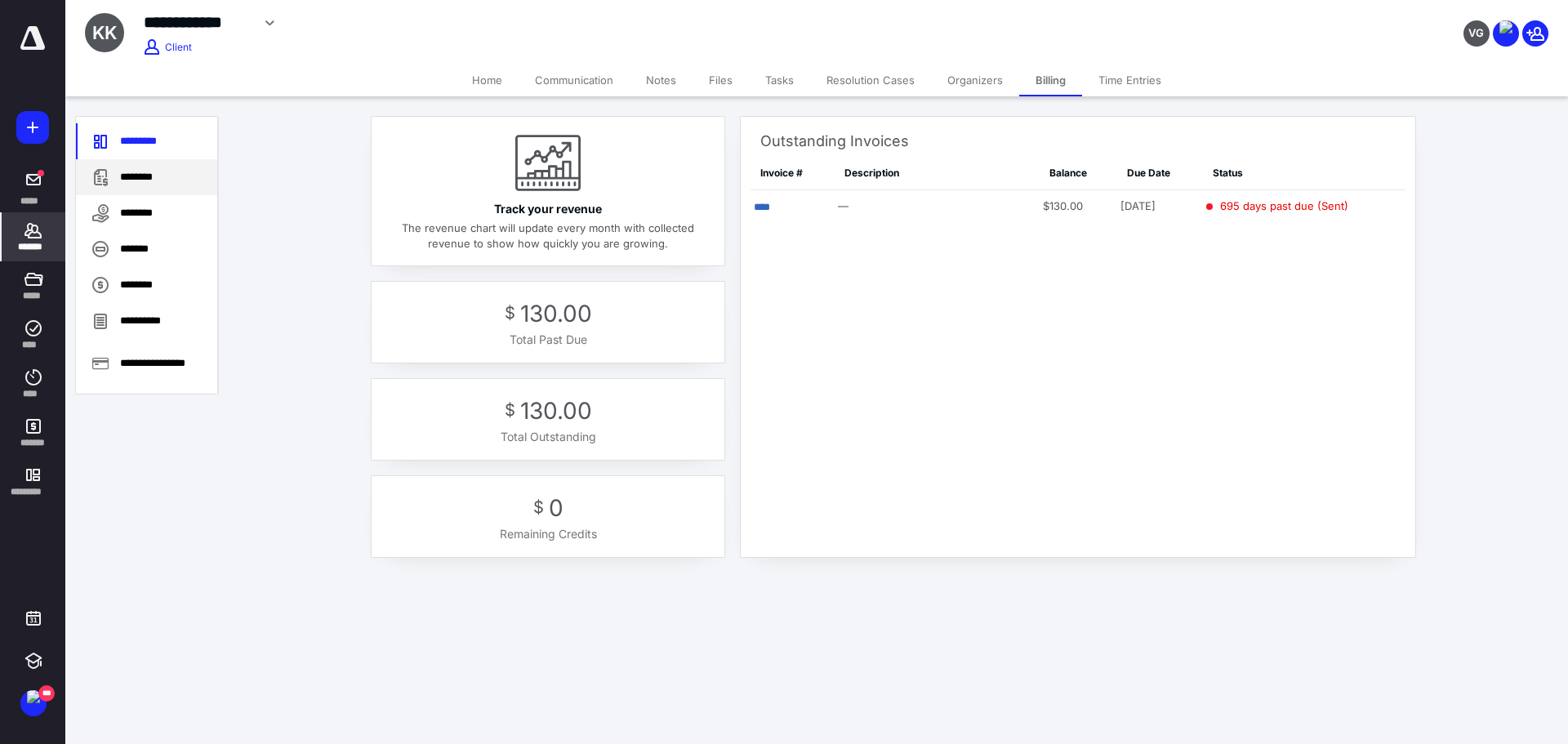click on "********" at bounding box center (146, 177) 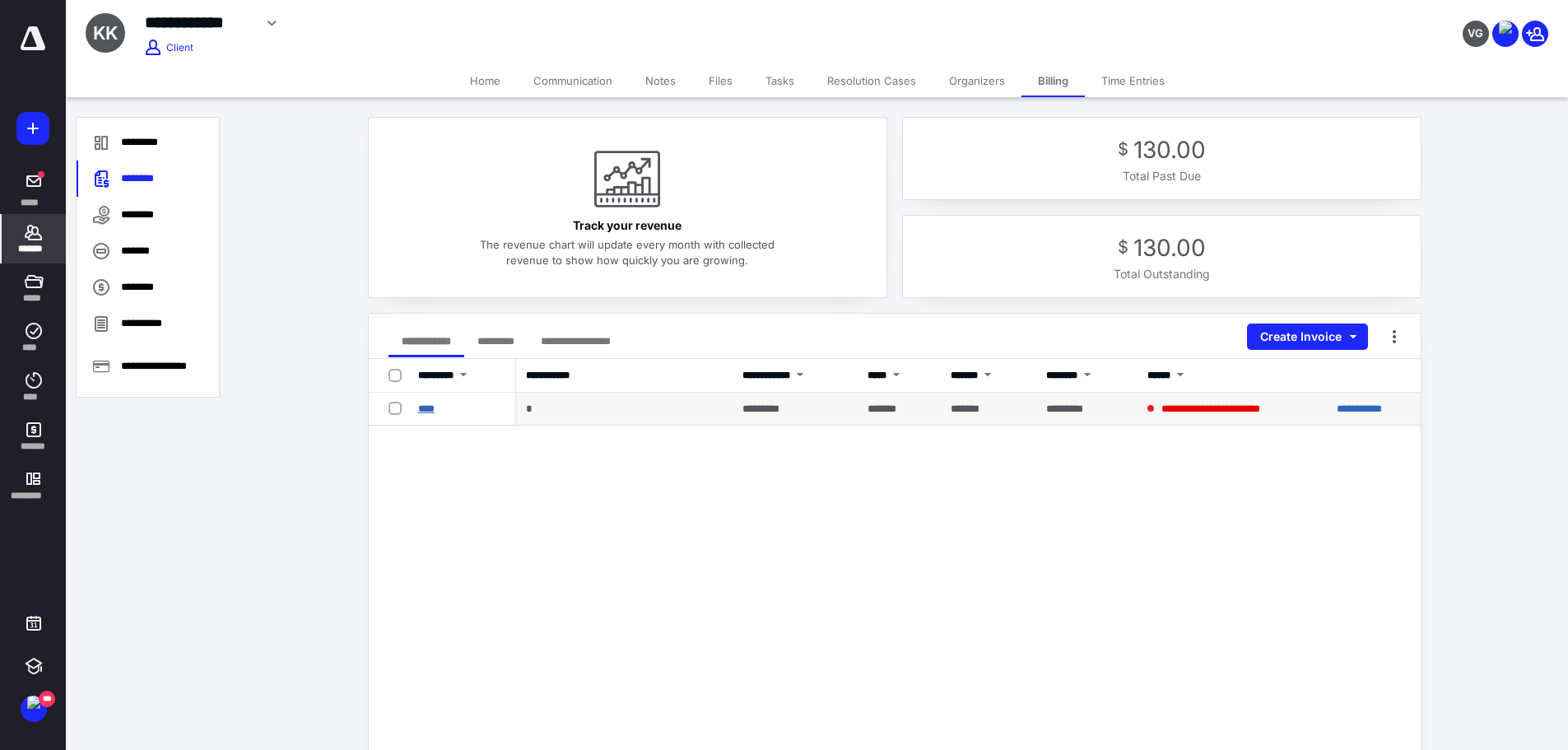 click on "****" at bounding box center (426, 408) 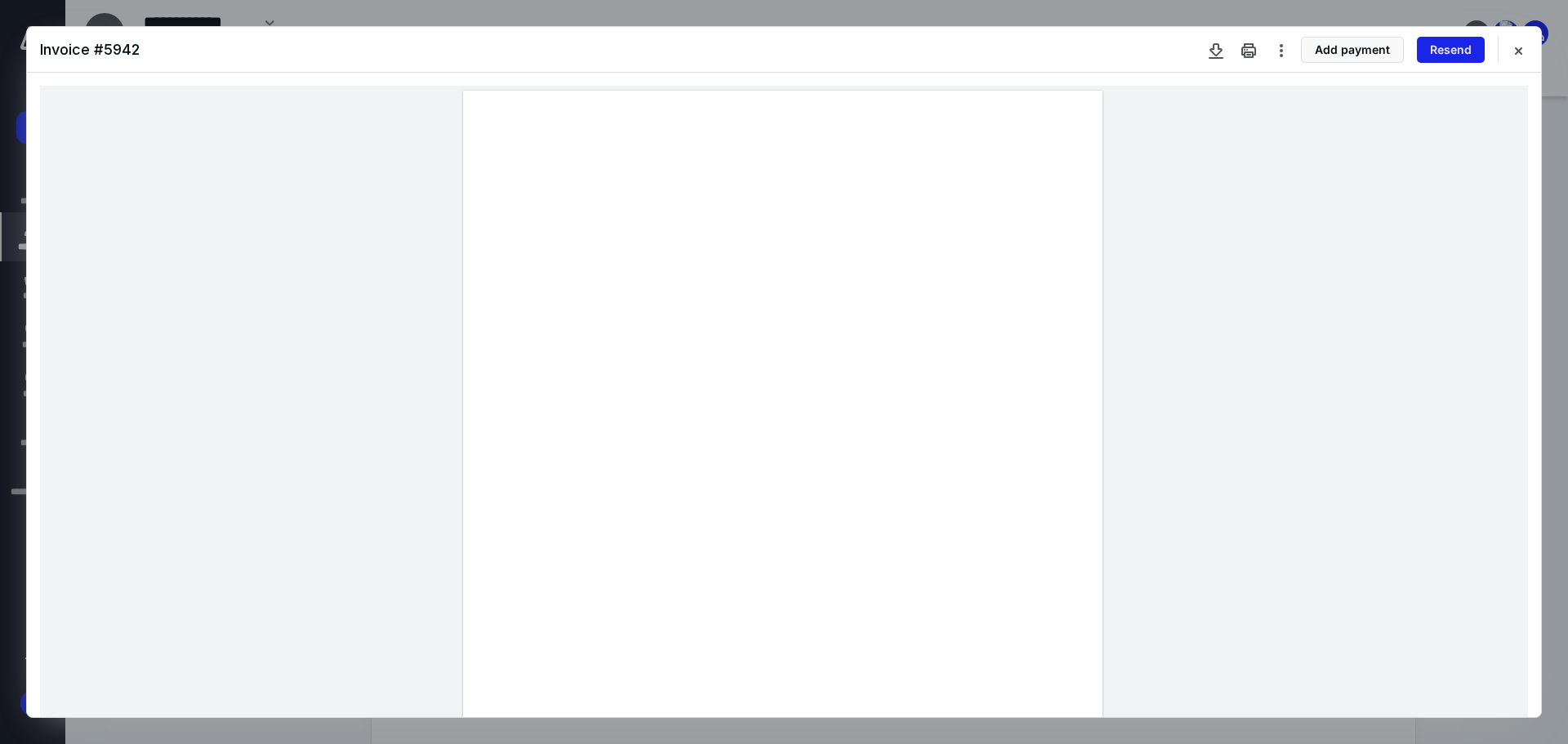 click on "Resend" at bounding box center [1450, 50] 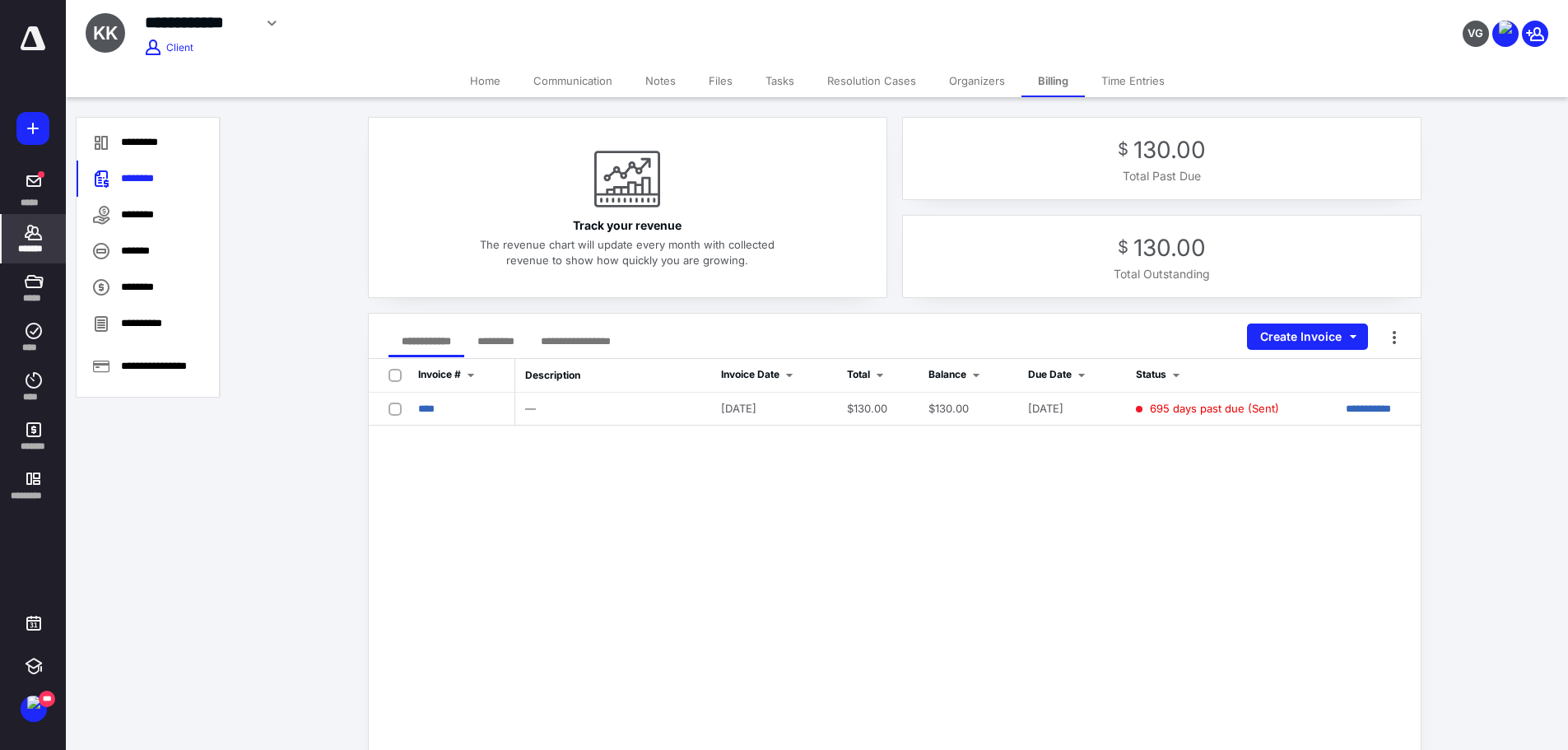 click on "*******" at bounding box center [34, 239] 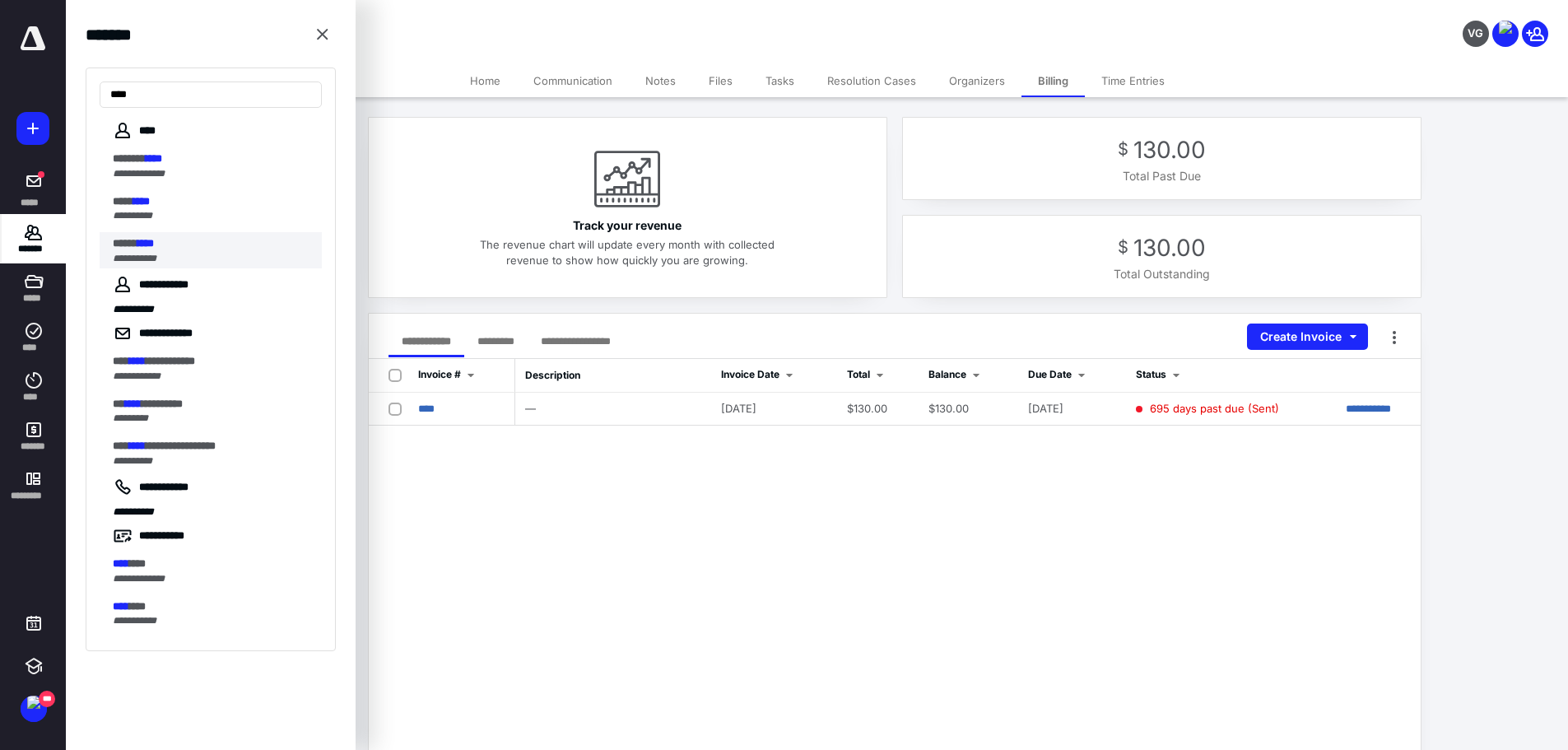 type on "****" 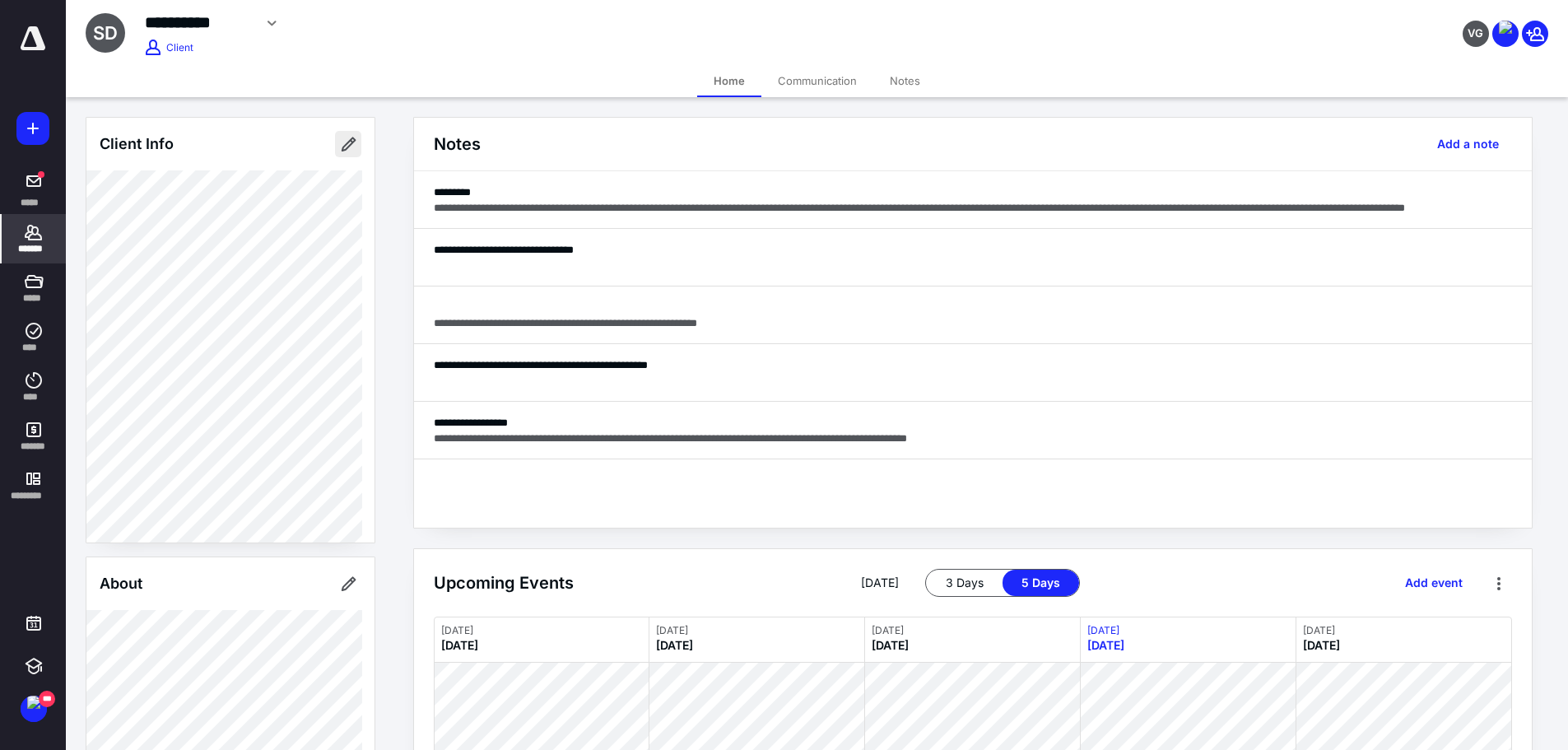 click at bounding box center [348, 144] 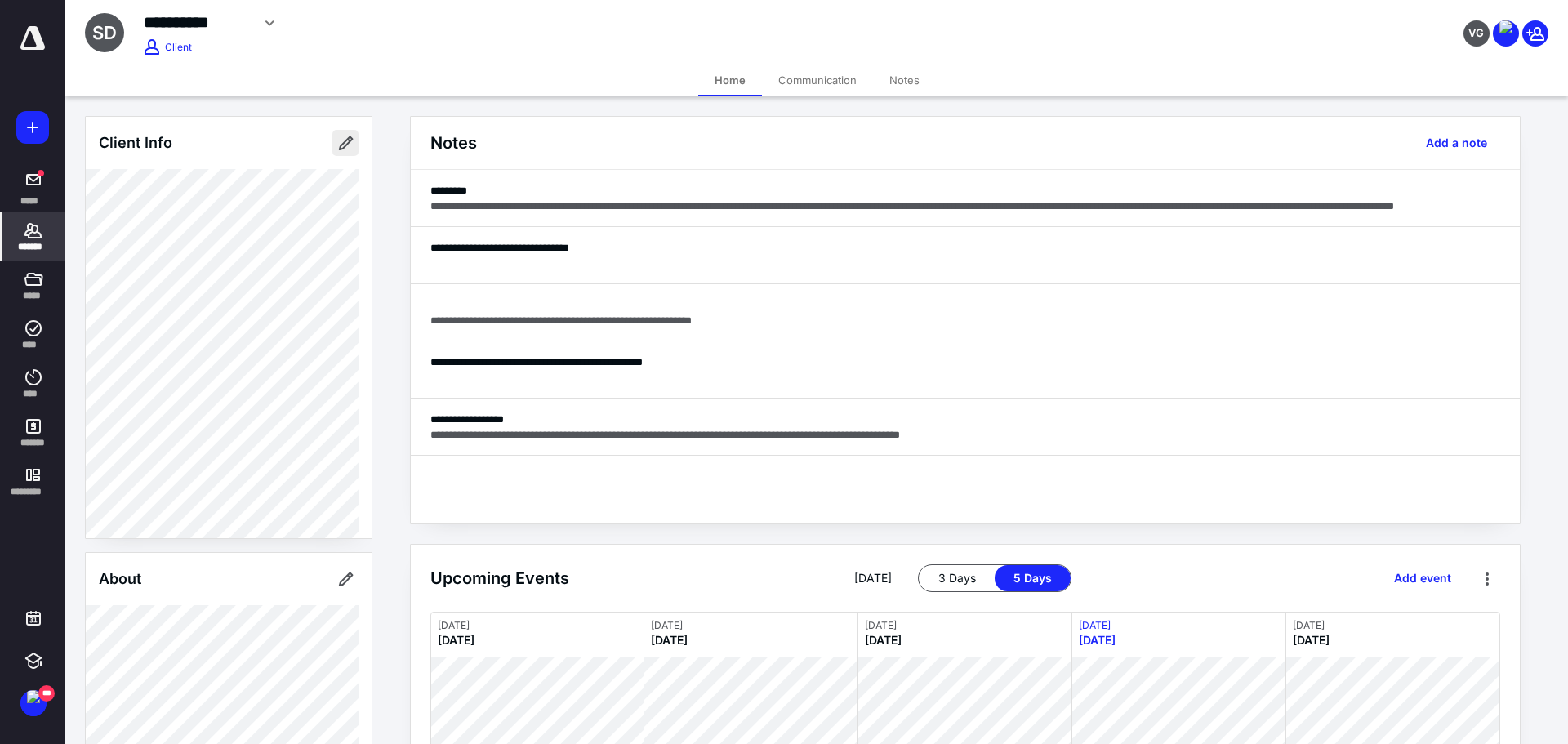 type on "*********" 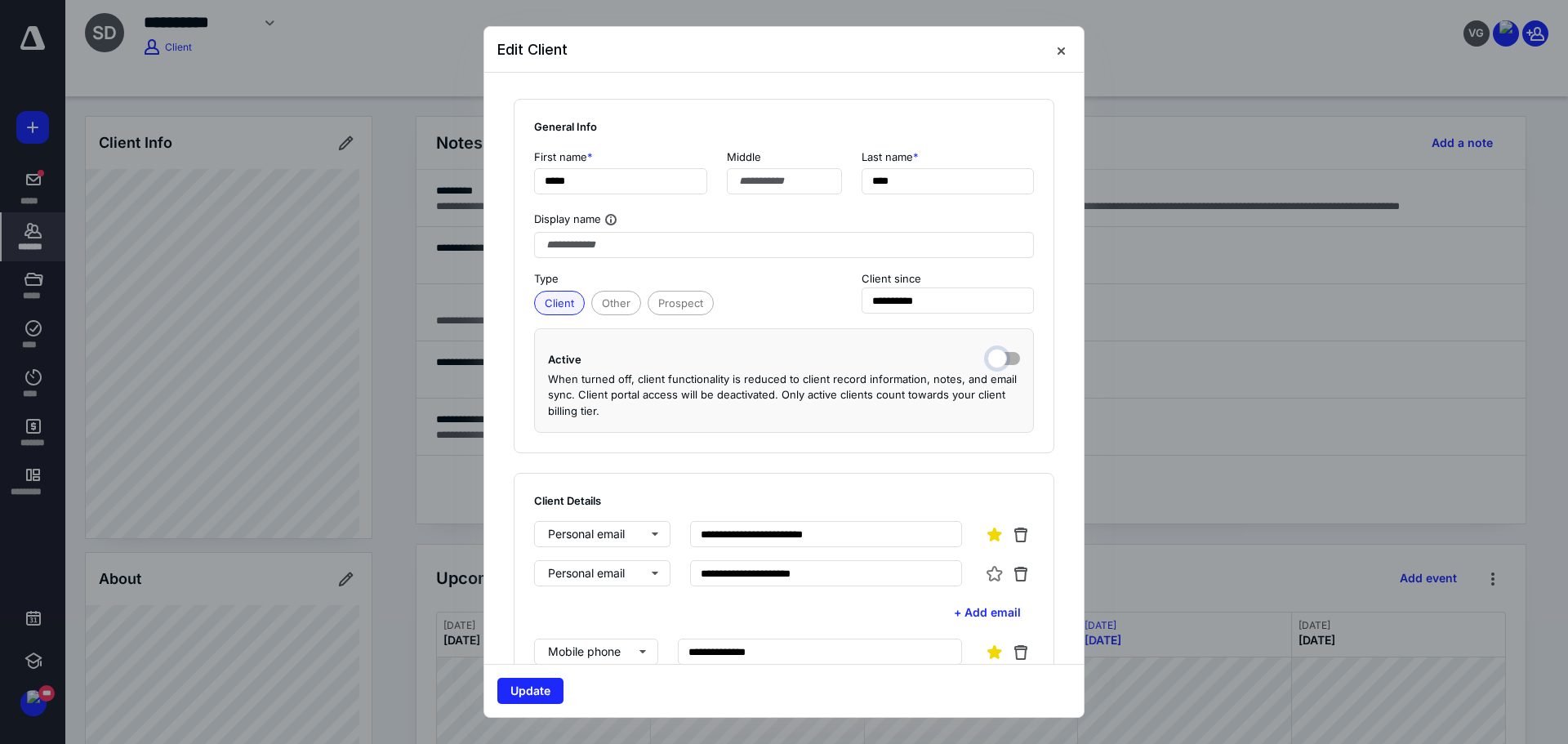 click at bounding box center (1004, 357) 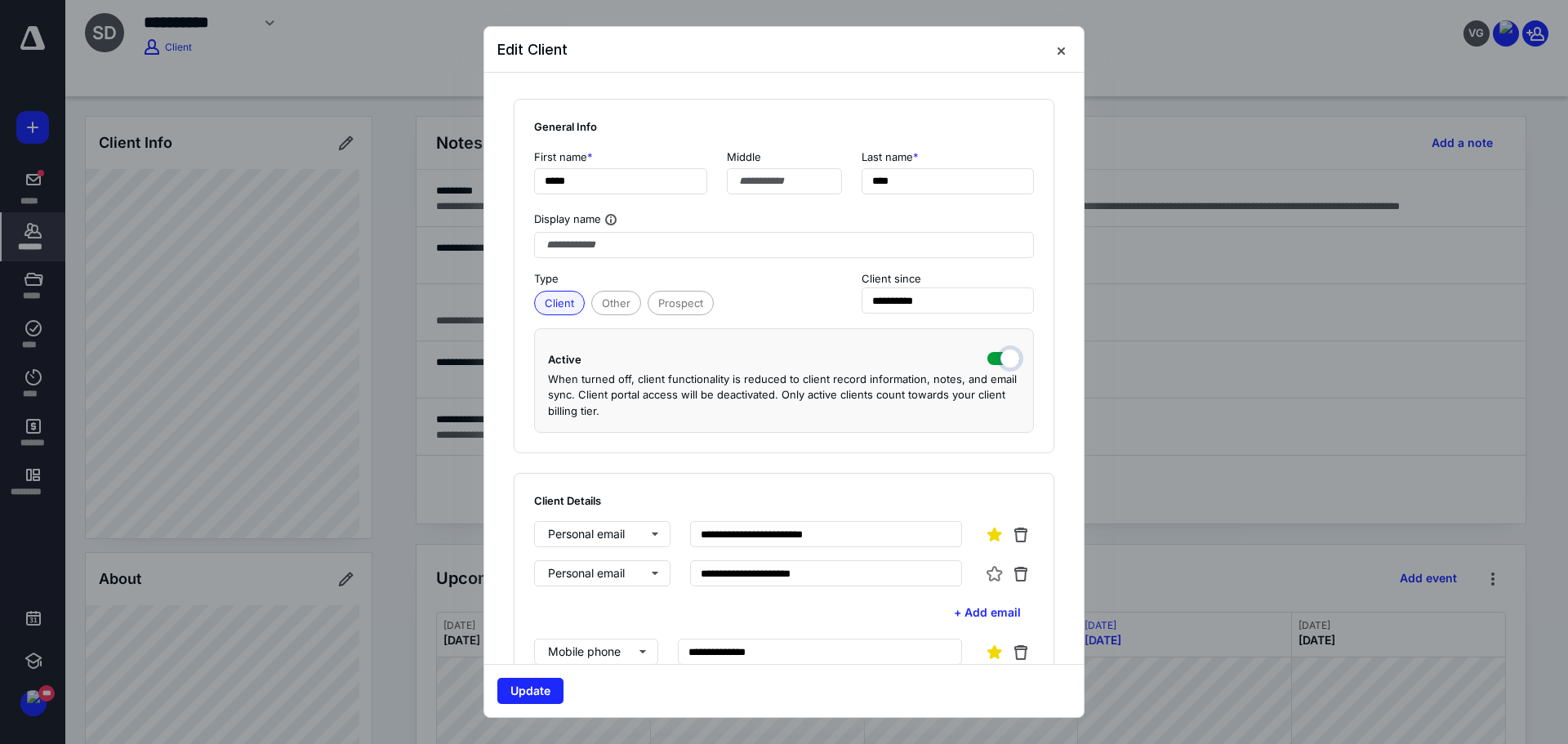 checkbox on "true" 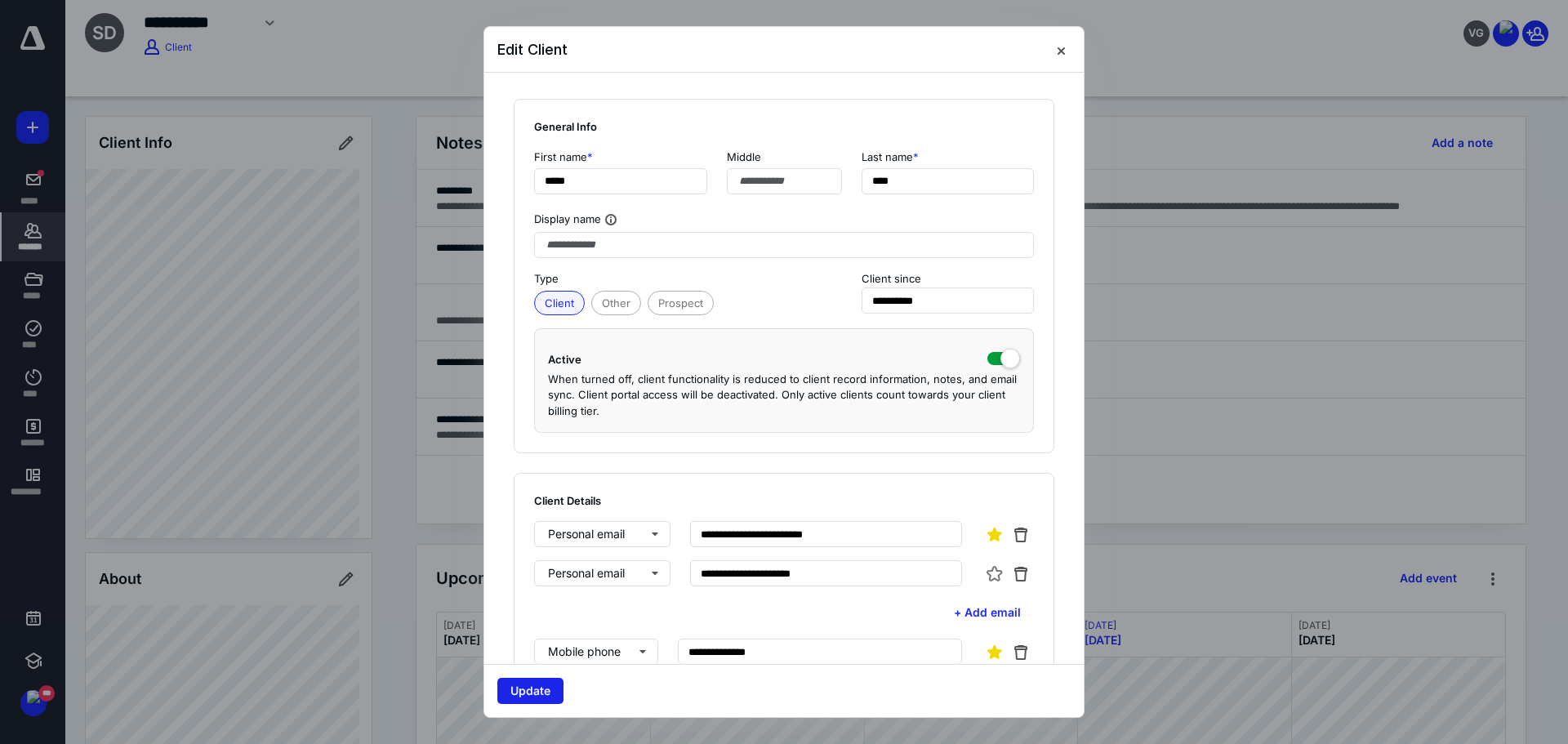 click on "Update" at bounding box center (530, 691) 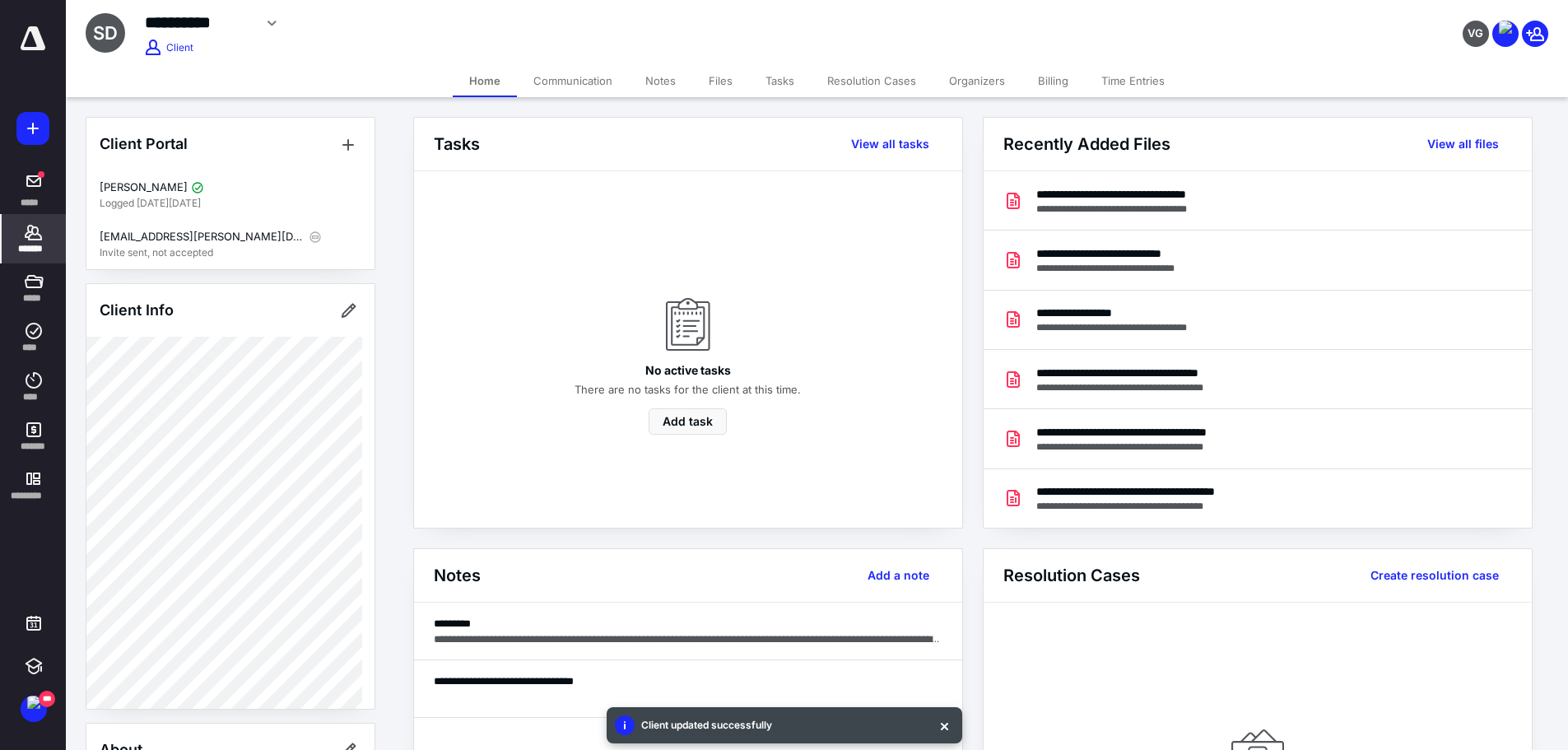 click on "Files" at bounding box center (720, 81) 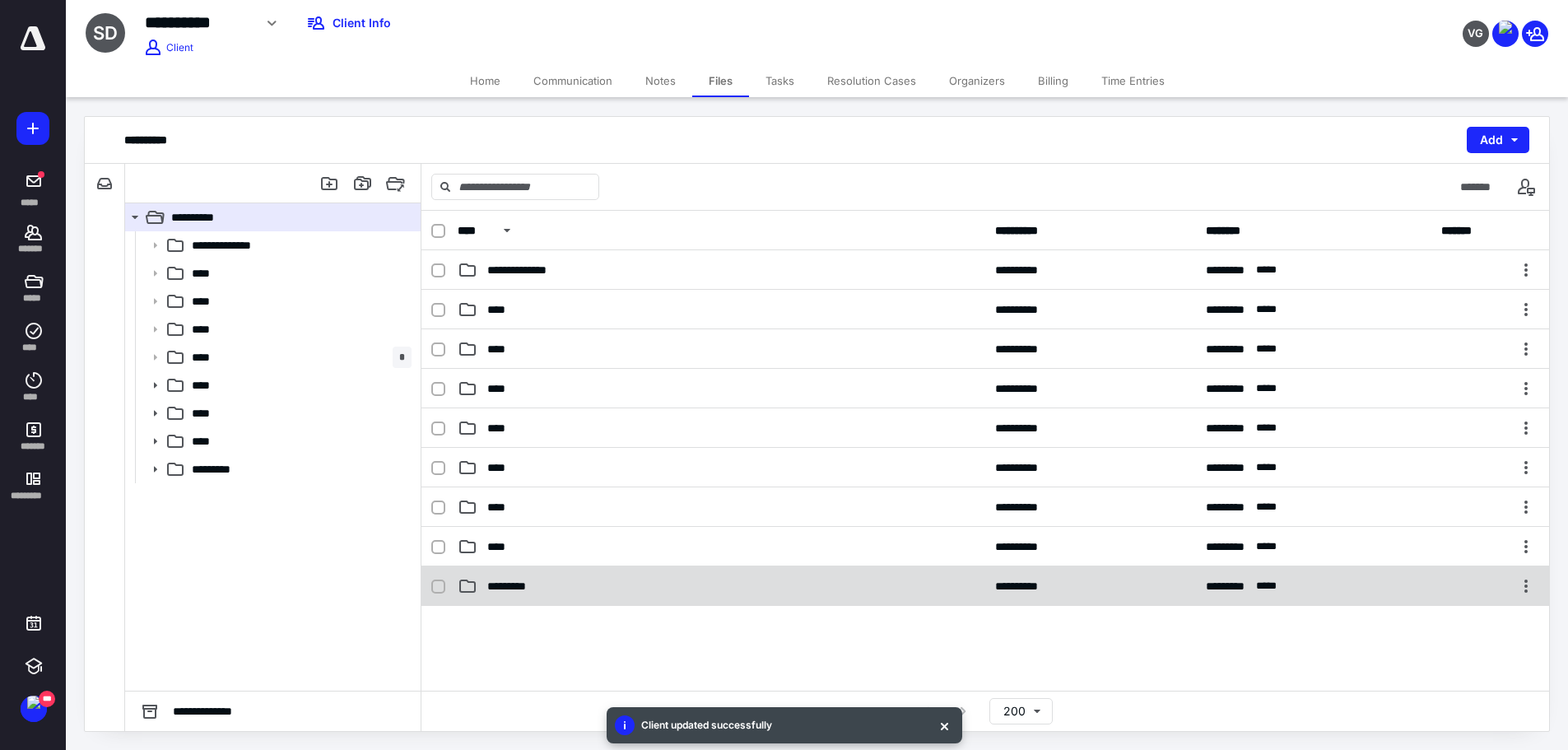 click on "**********" at bounding box center (985, 586) 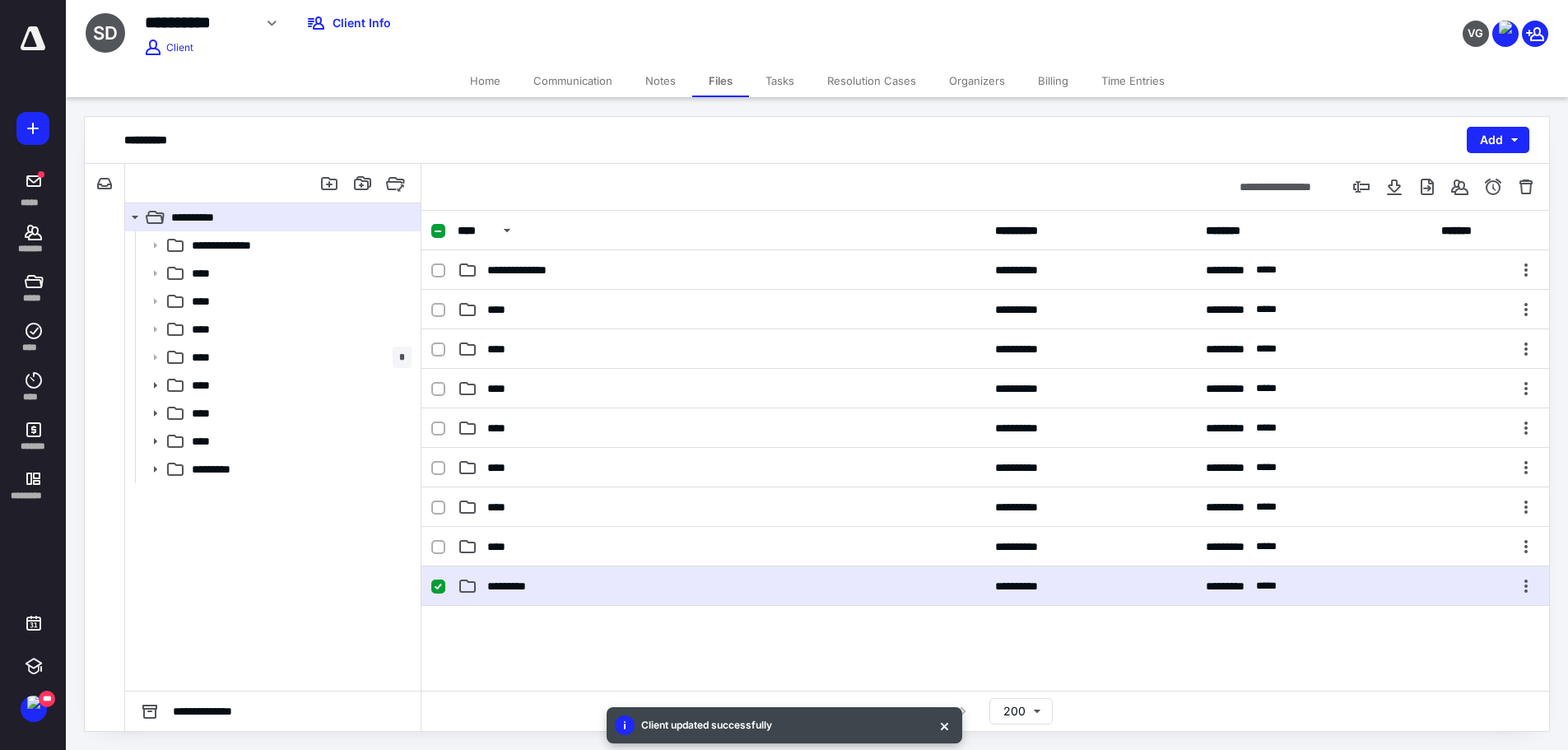 click on "**********" at bounding box center [985, 586] 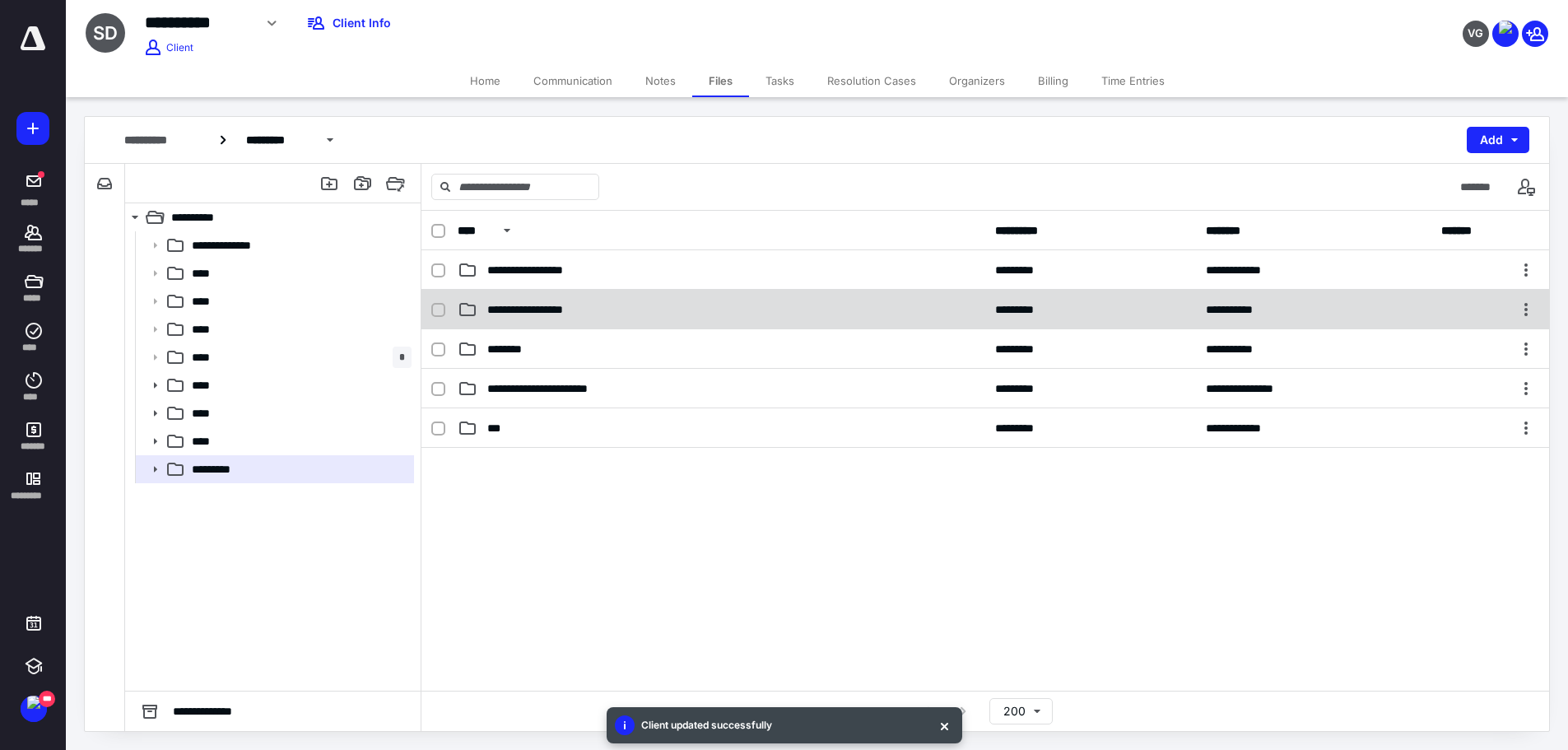 click on "**********" at bounding box center (721, 310) 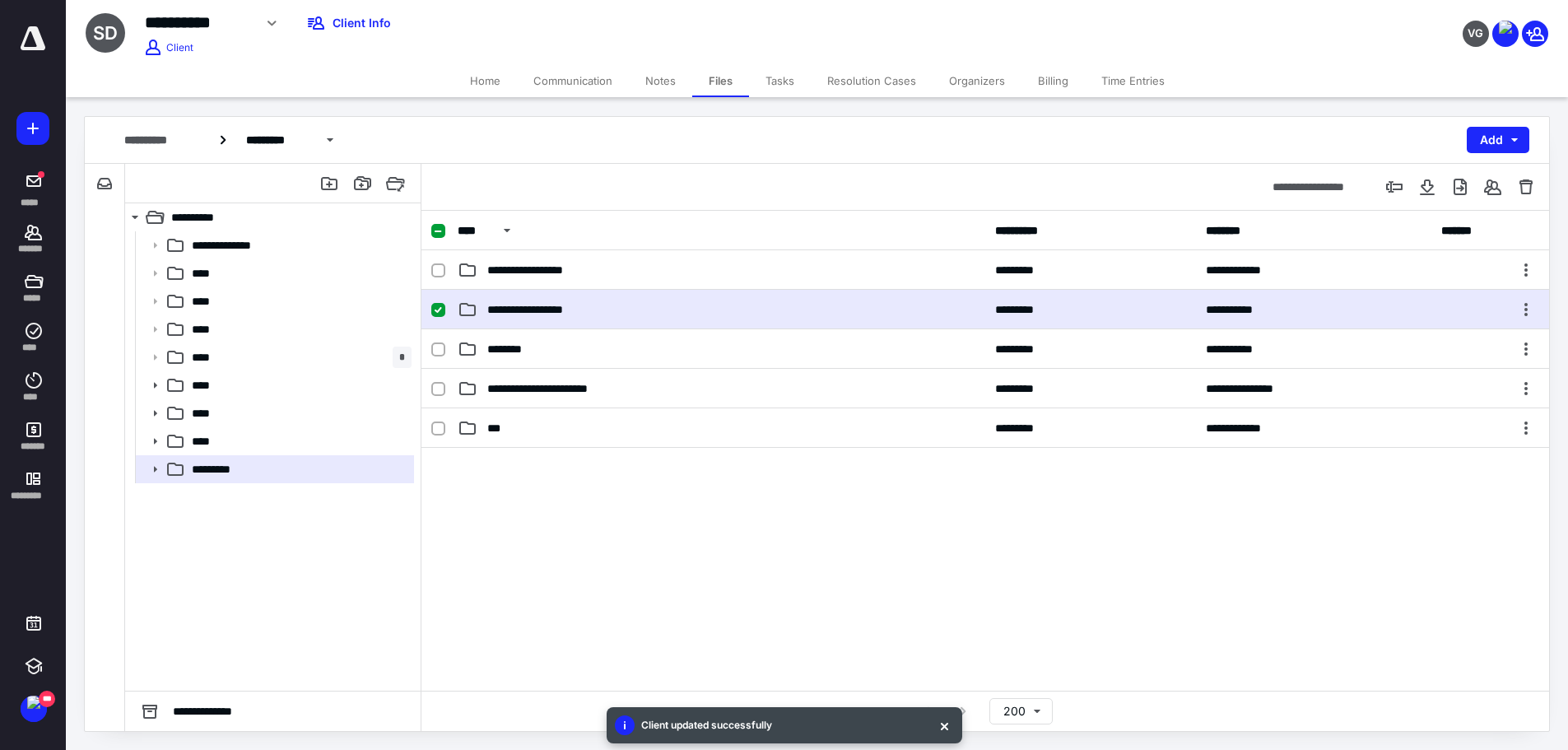 click on "**********" at bounding box center [721, 310] 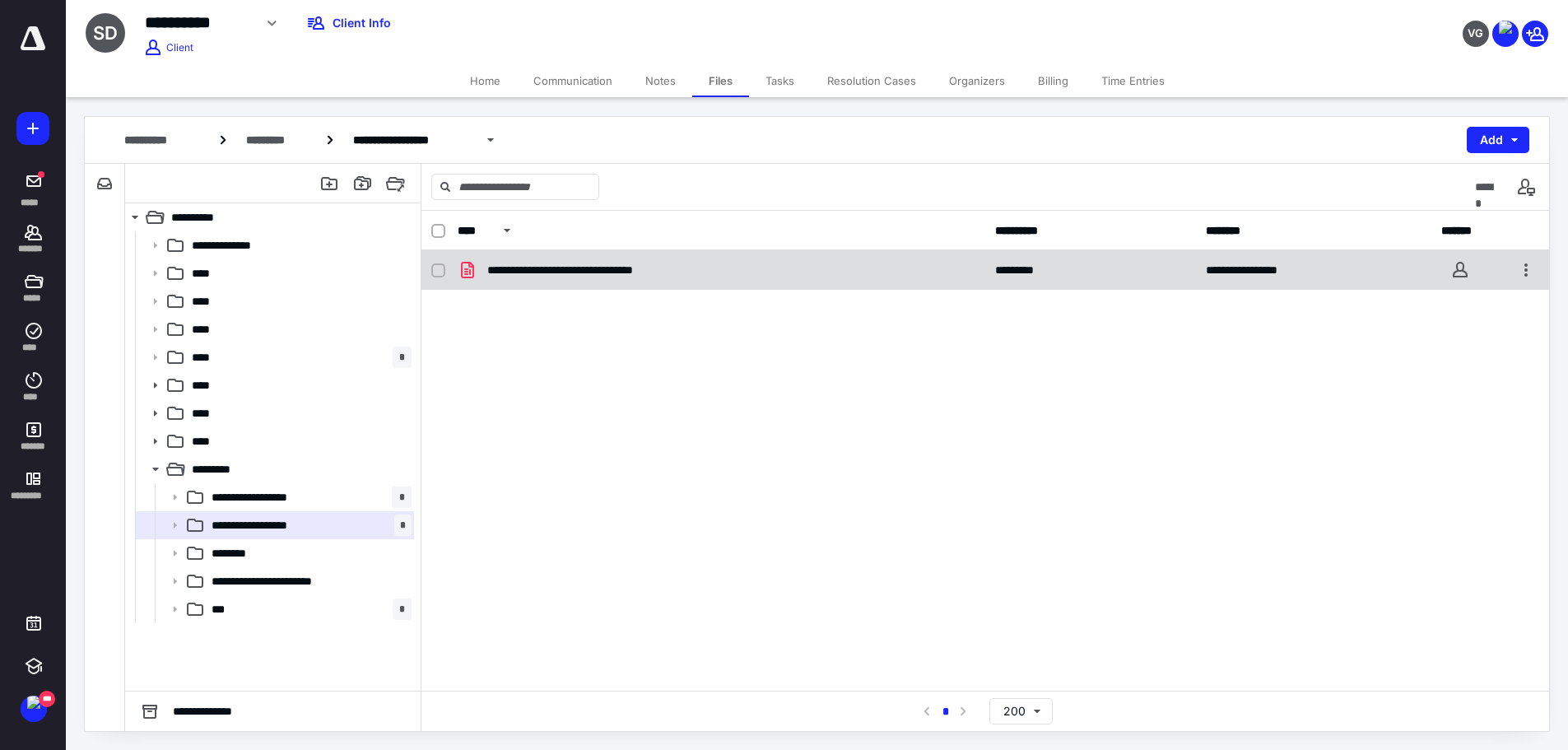 click on "**********" at bounding box center (721, 270) 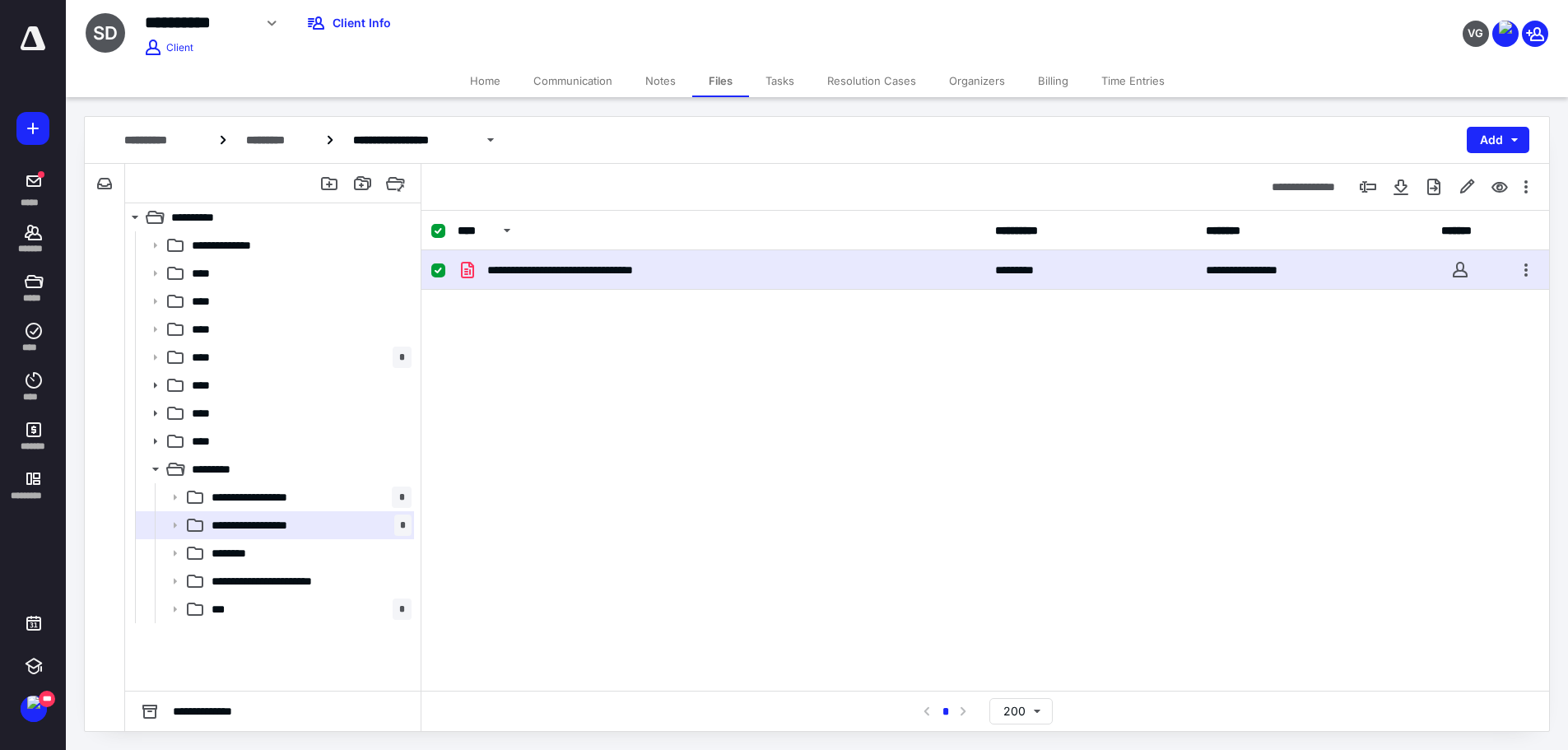 click on "**********" at bounding box center (721, 270) 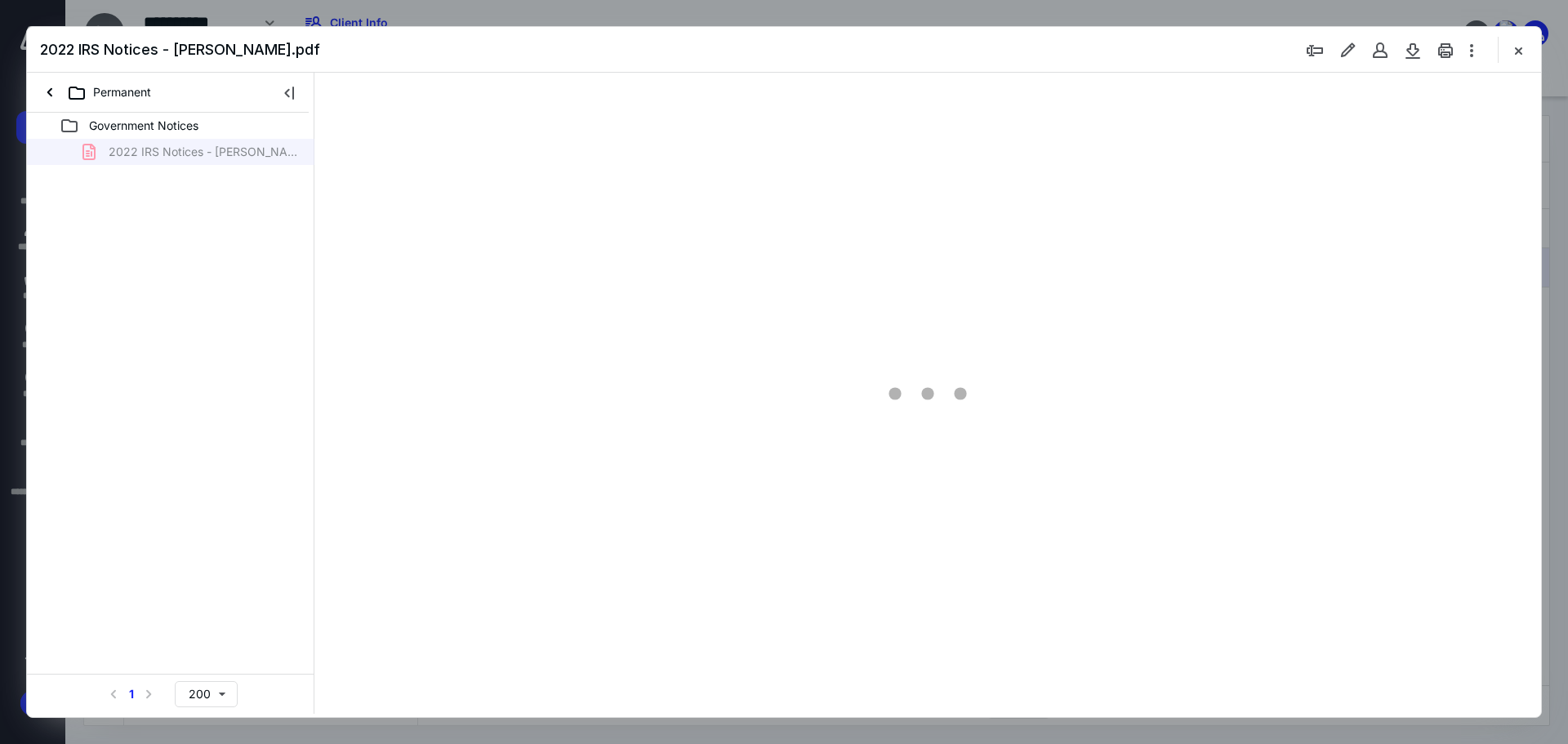 scroll, scrollTop: 0, scrollLeft: 0, axis: both 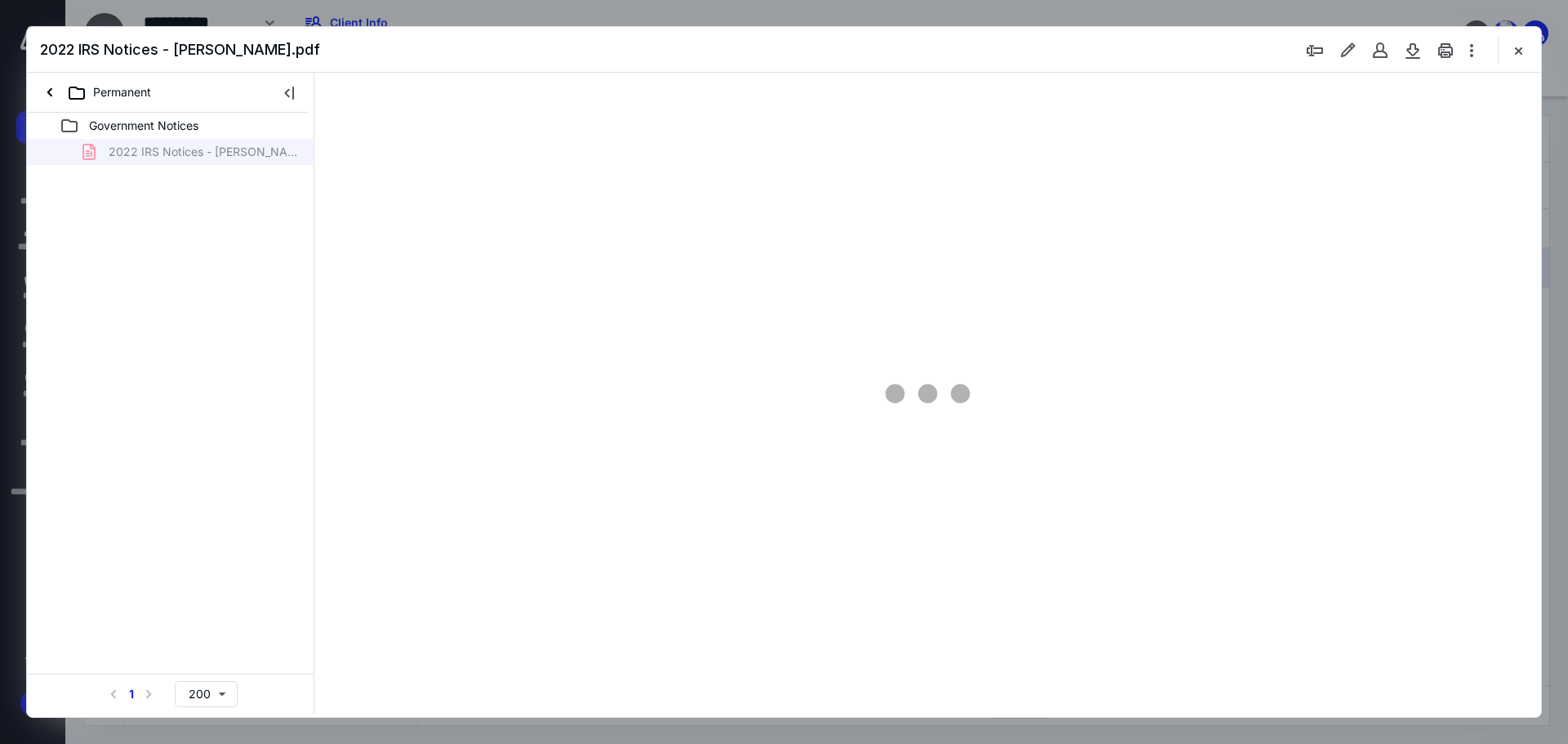 type on "90" 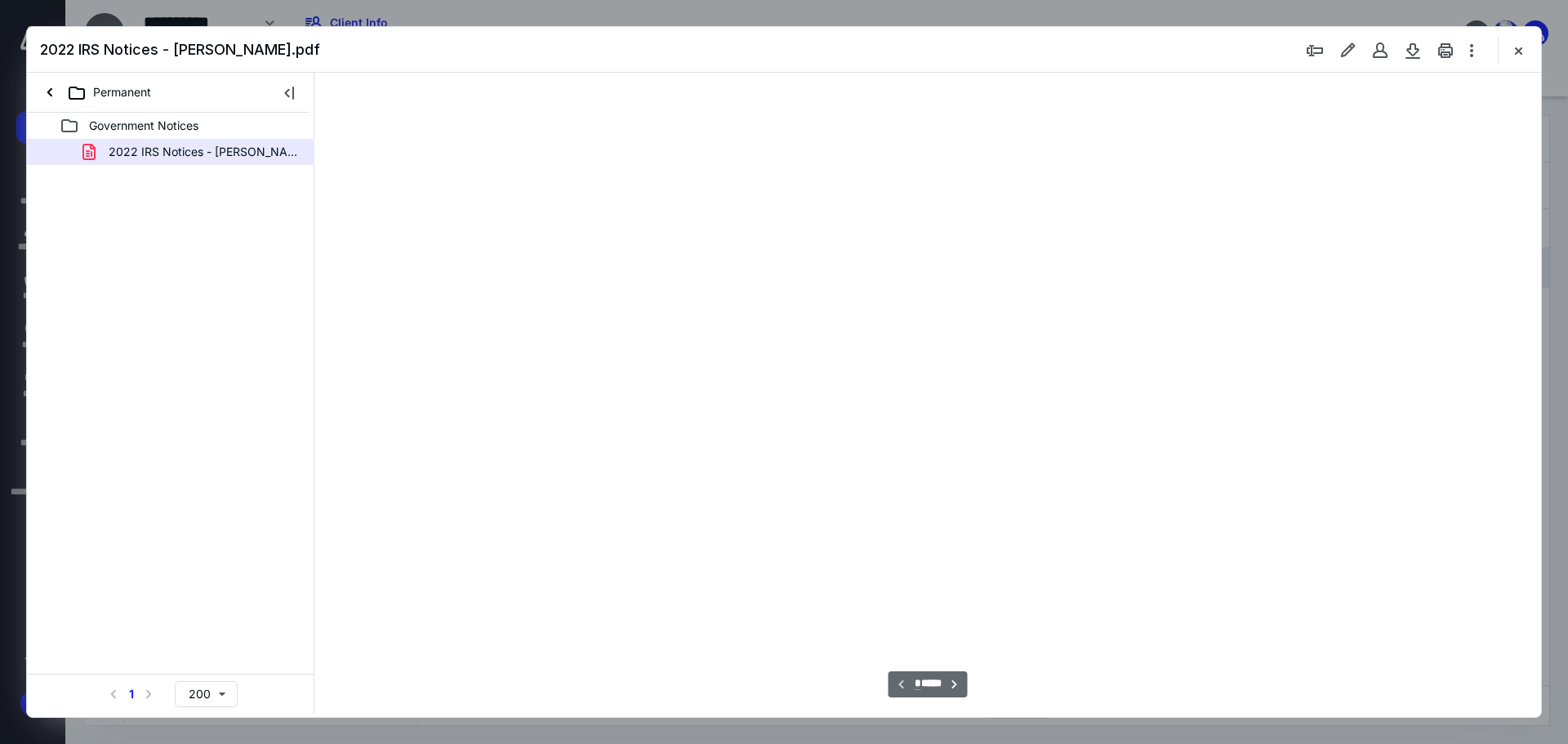 scroll, scrollTop: 65, scrollLeft: 0, axis: vertical 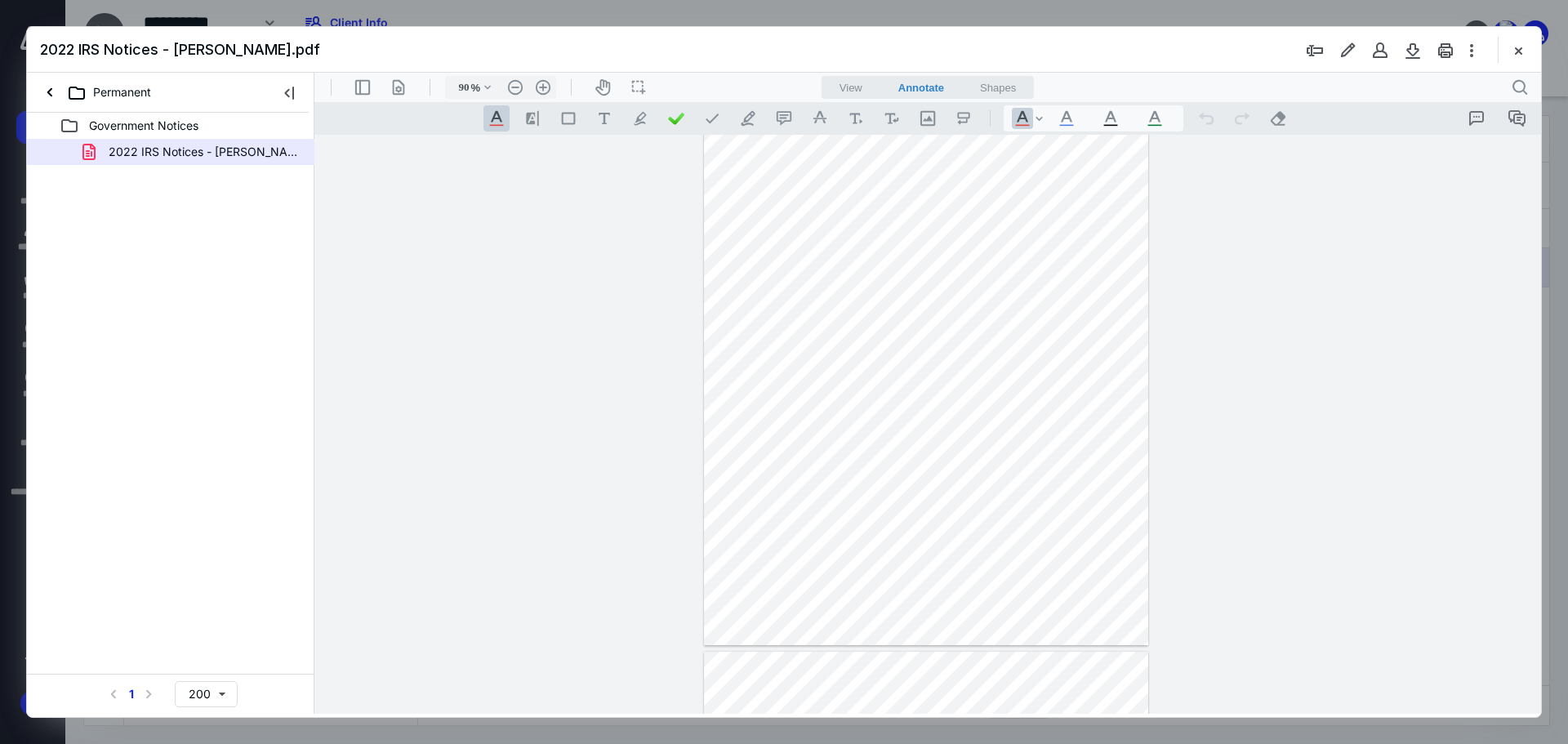 drag, startPoint x: 1526, startPoint y: 47, endPoint x: 1510, endPoint y: 65, distance: 24.083189 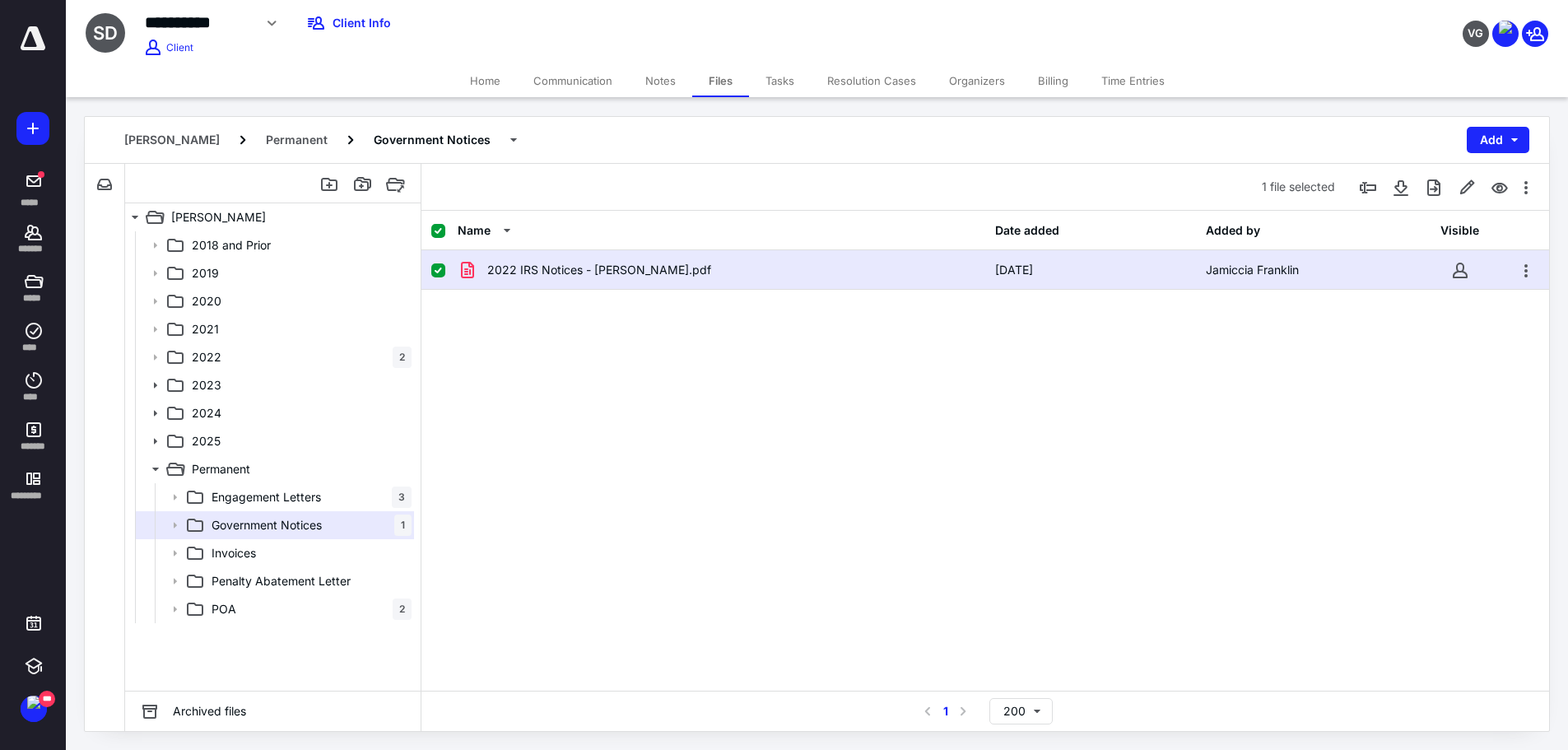 click on "Files" at bounding box center [720, 81] 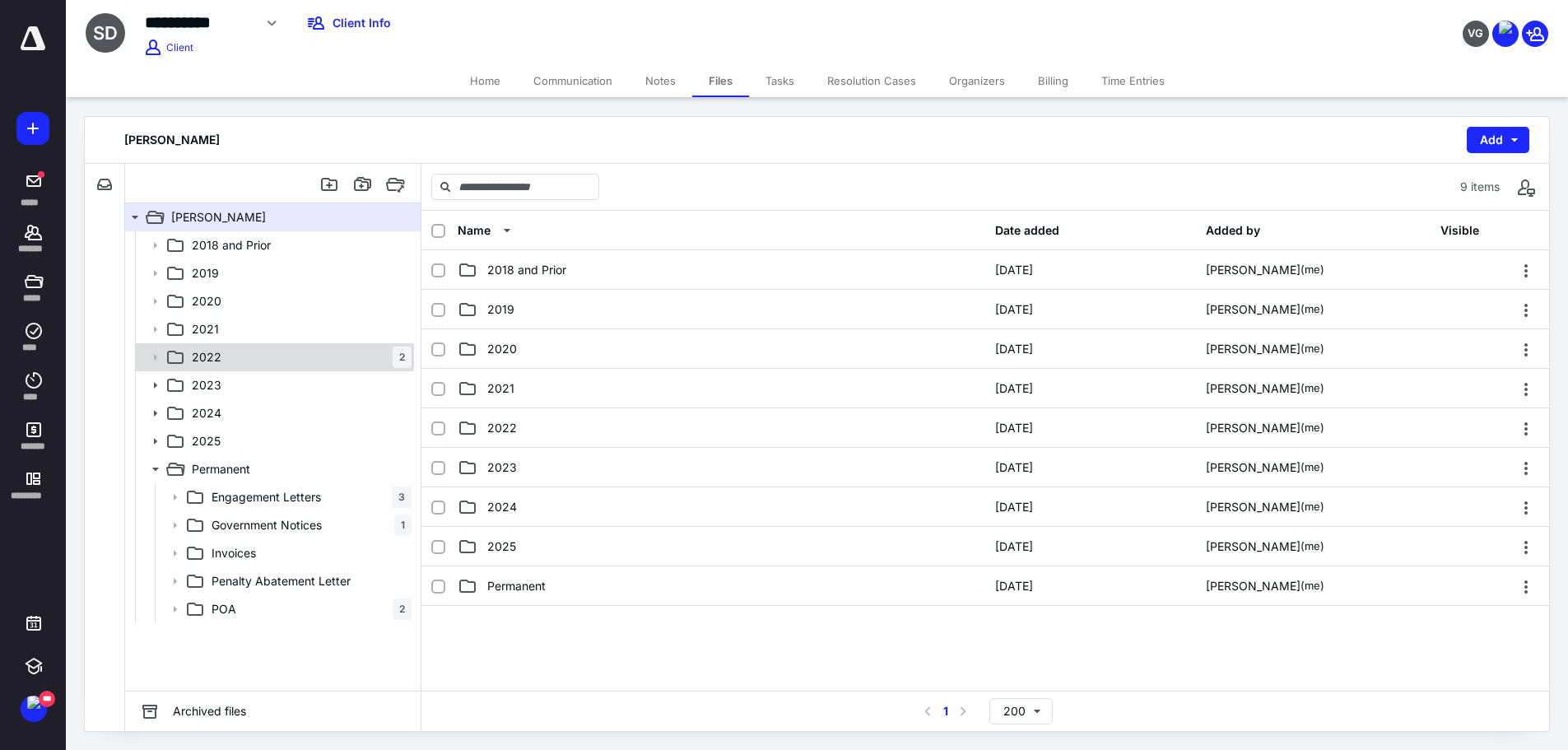 click on "2022 2" at bounding box center (298, 357) 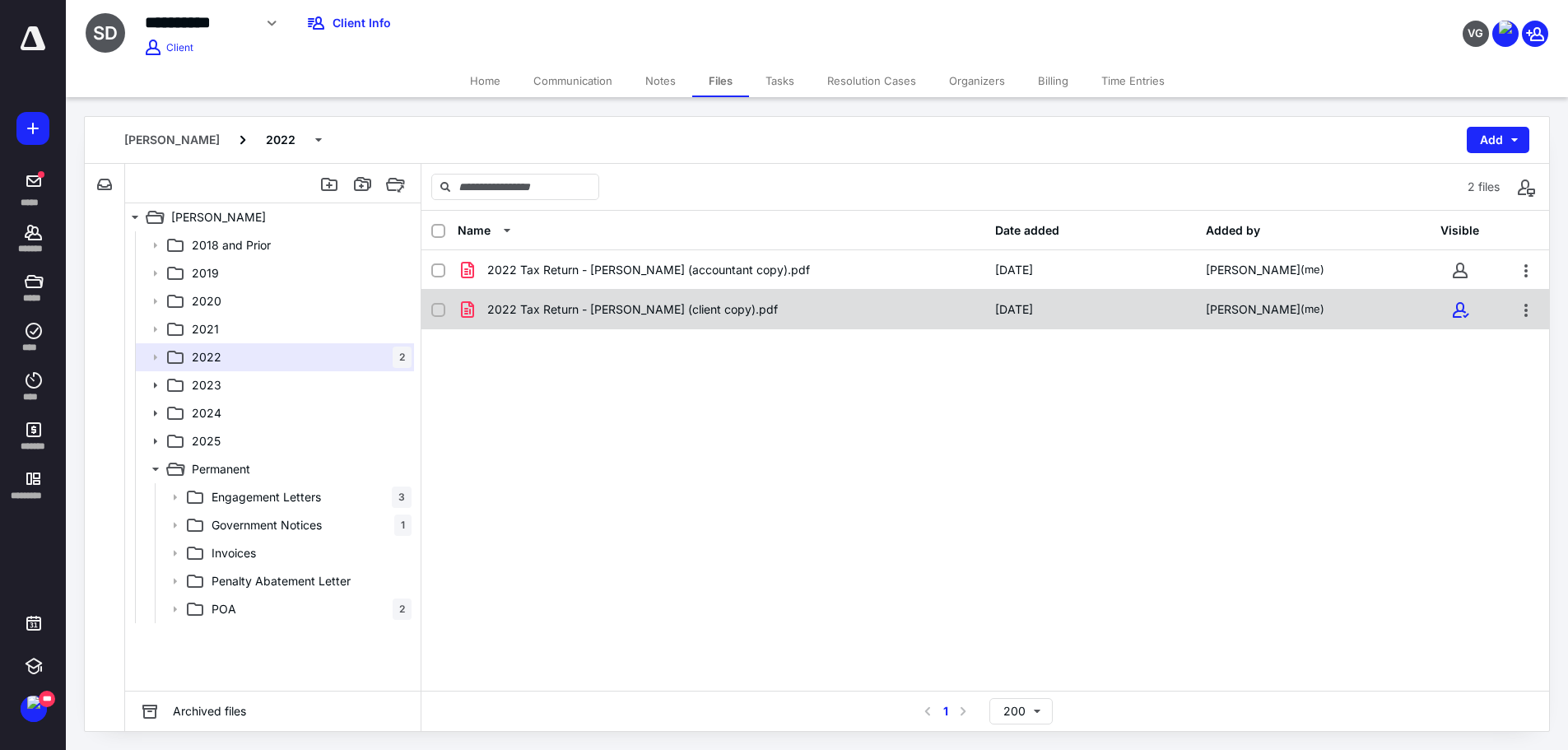 click on "2022 Tax Return - Dopp, Susan (client copy).pdf 10/13/2023 Eric Gray  (me)" at bounding box center (985, 310) 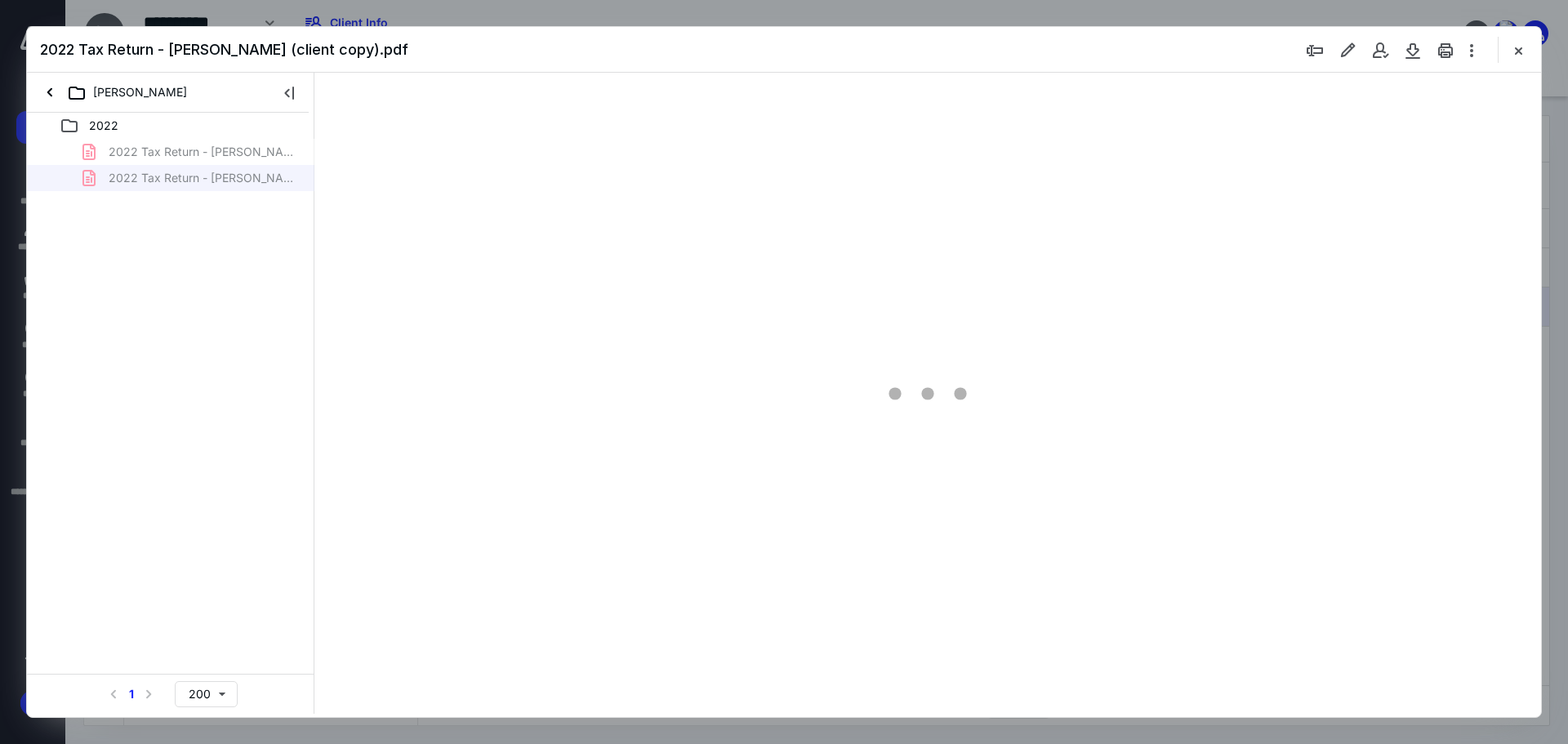 scroll, scrollTop: 0, scrollLeft: 0, axis: both 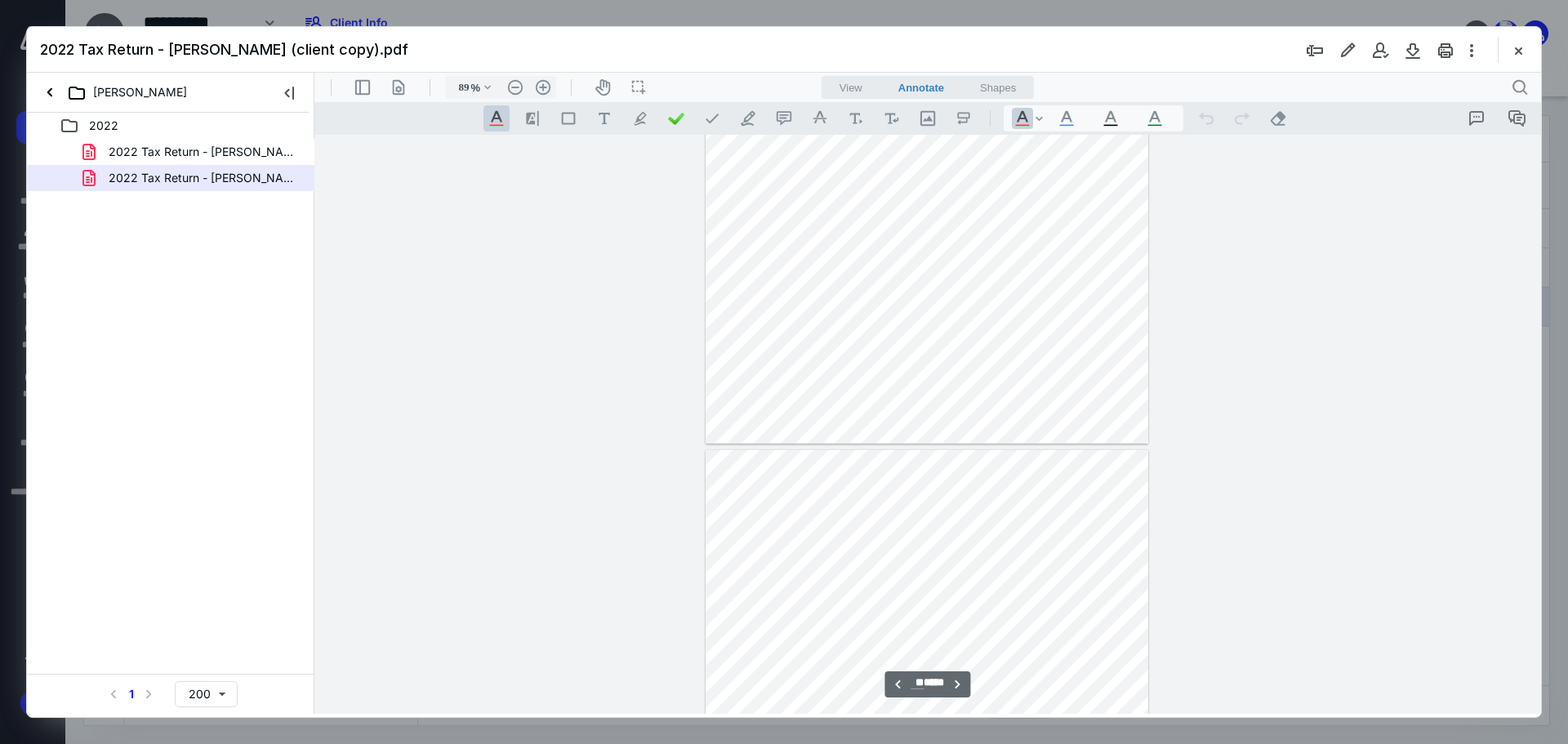 type on "**" 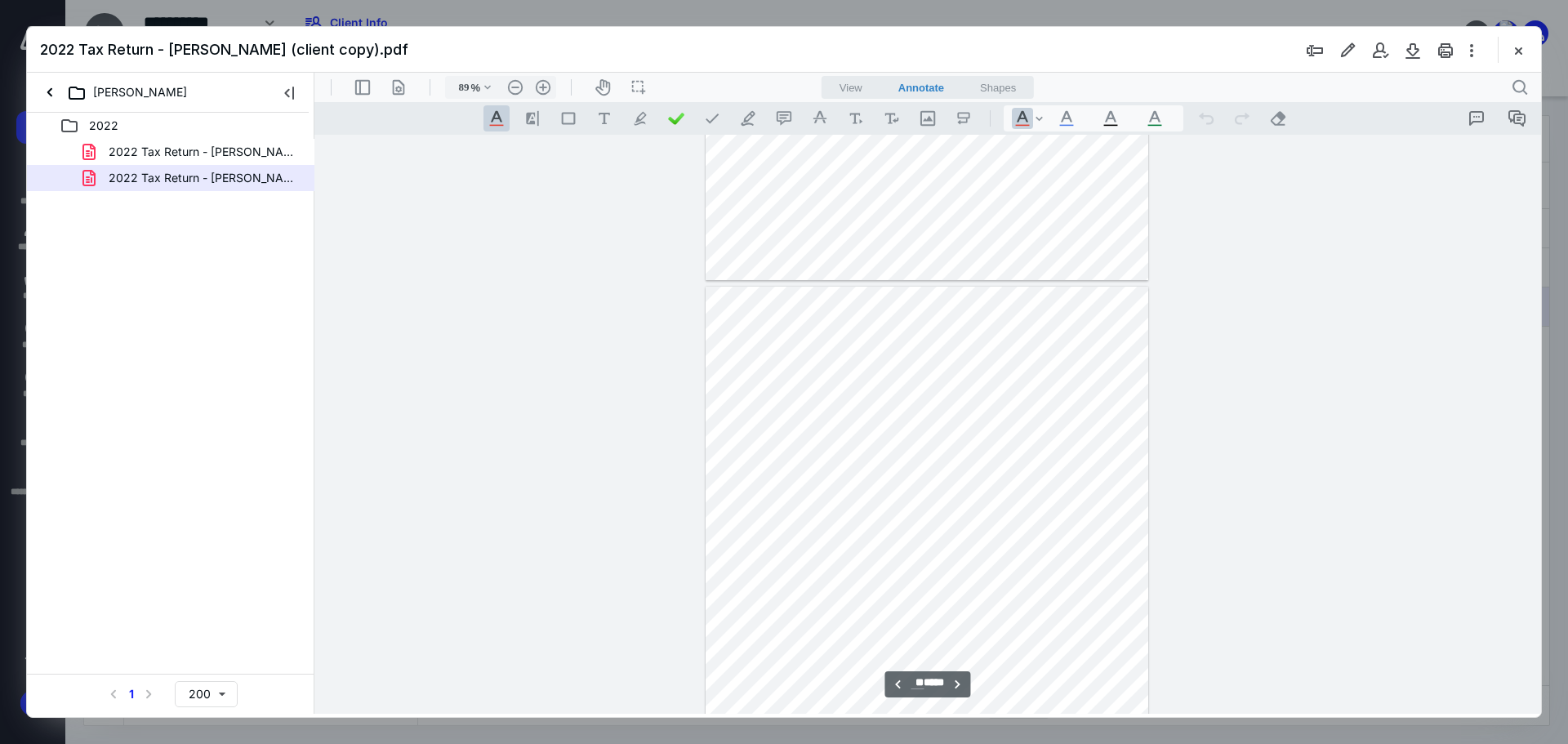 scroll, scrollTop: 13132, scrollLeft: 0, axis: vertical 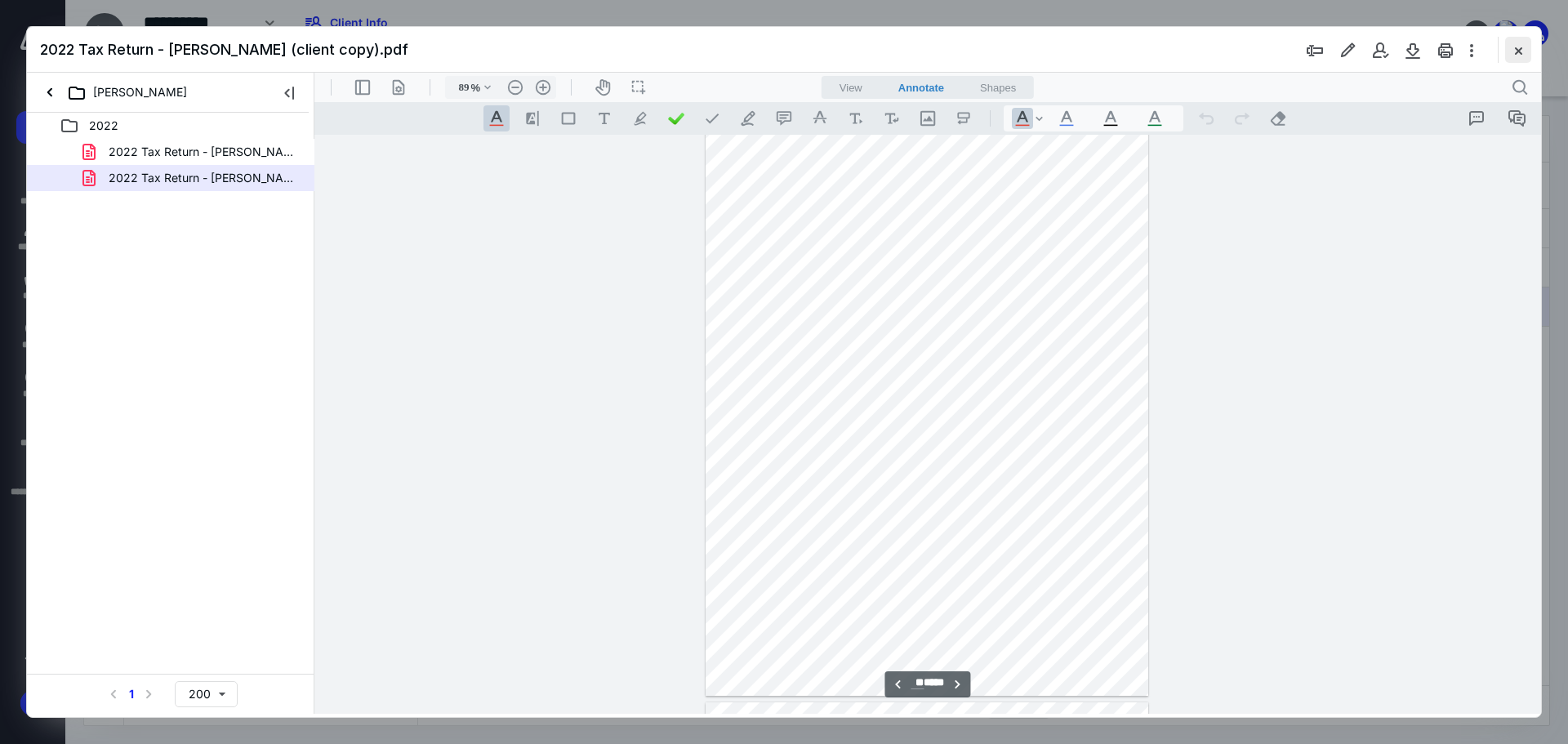 click at bounding box center [1518, 50] 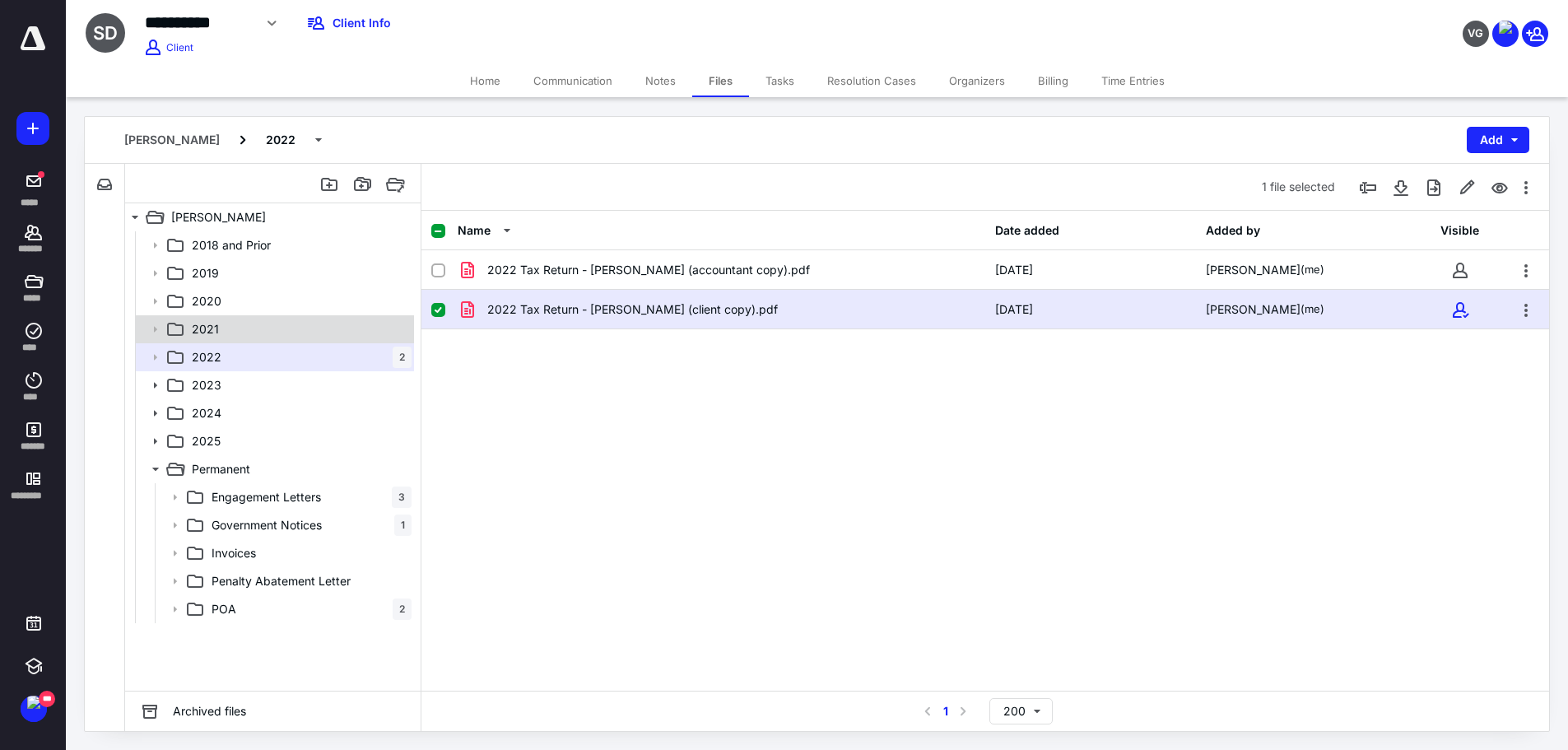click on "2021" at bounding box center (298, 329) 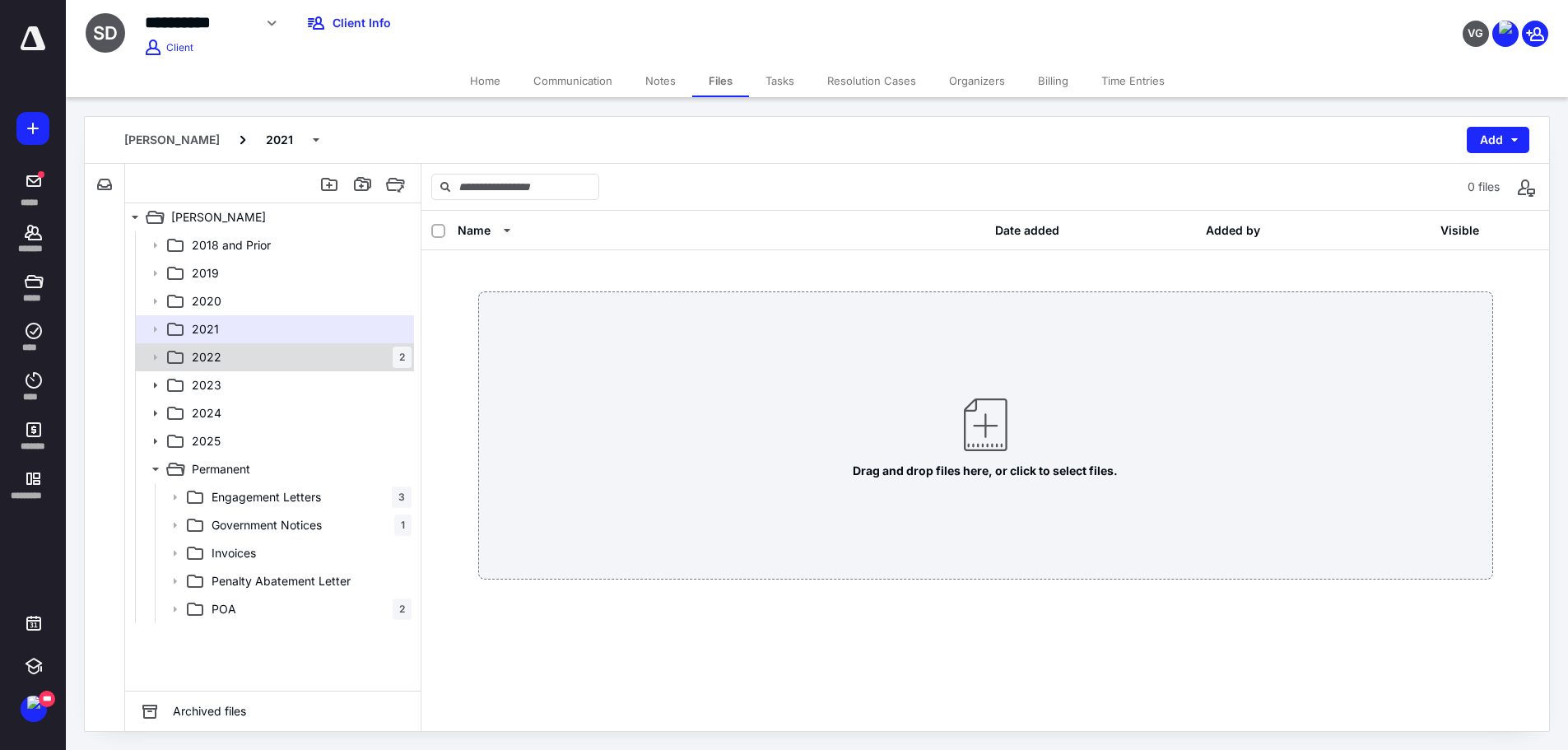click on "2022 2" at bounding box center (298, 357) 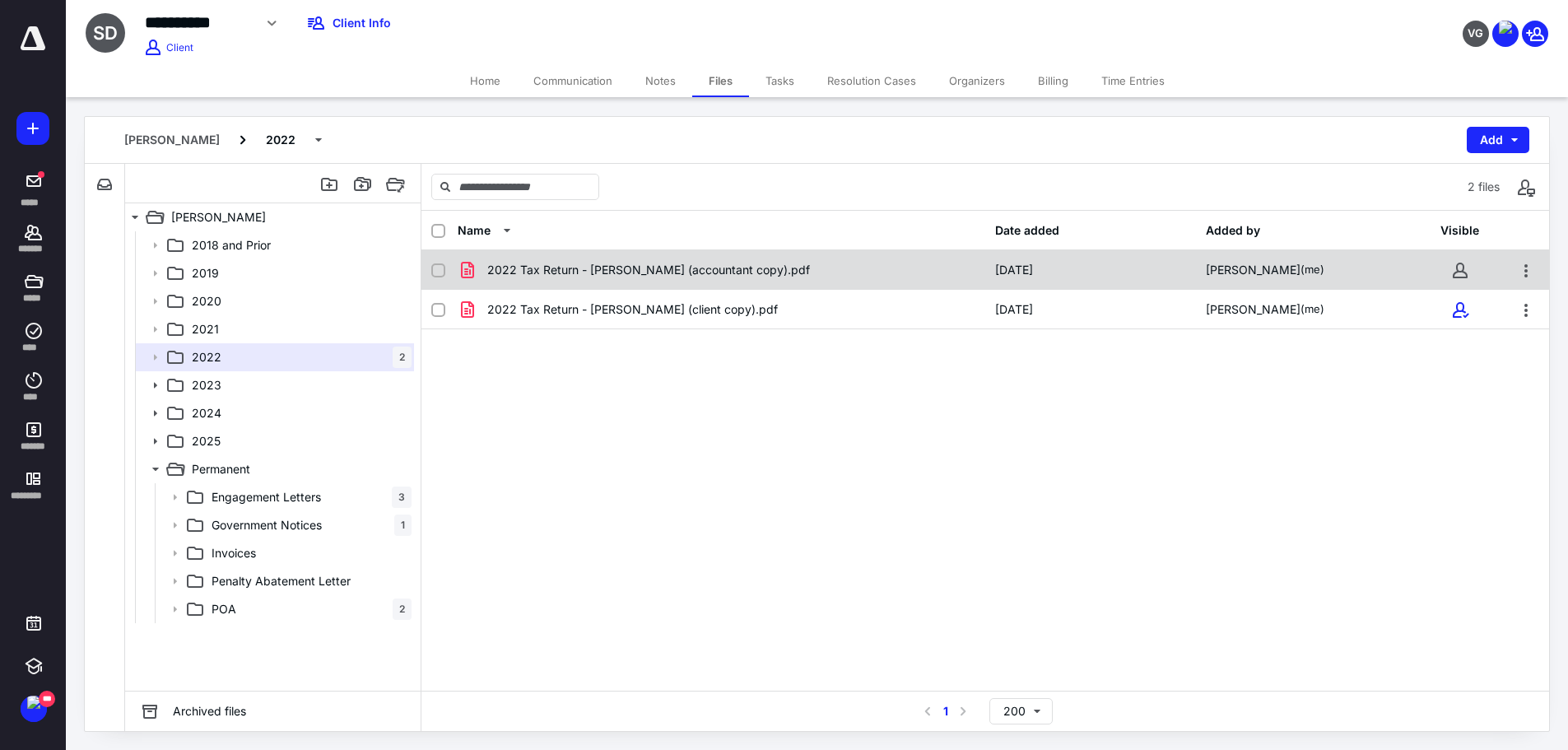 click on "2022 Tax Return - Dopp, Susan (accountant copy).pdf" at bounding box center (649, 270) 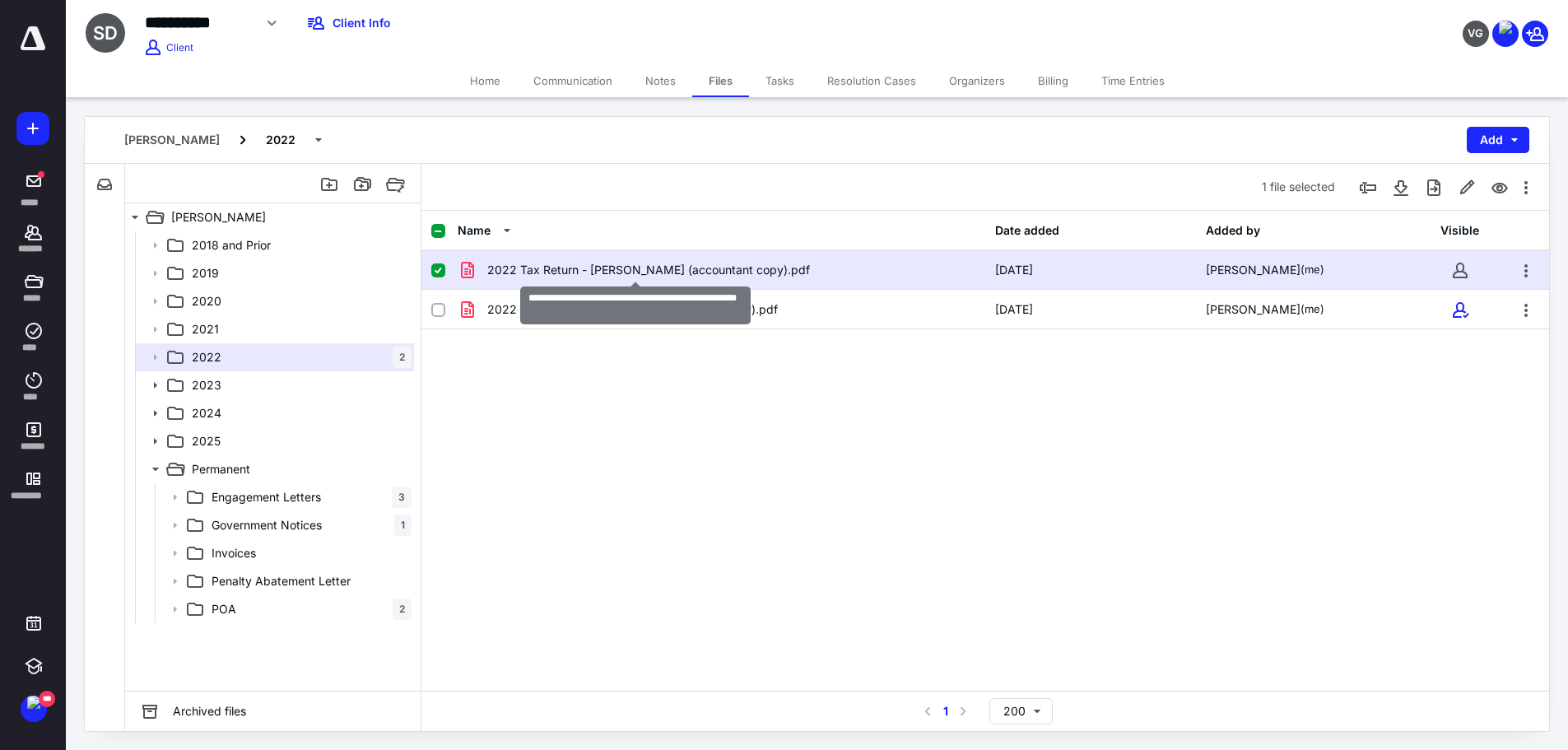 click on "2022 Tax Return - Dopp, Susan (accountant copy).pdf" at bounding box center (649, 270) 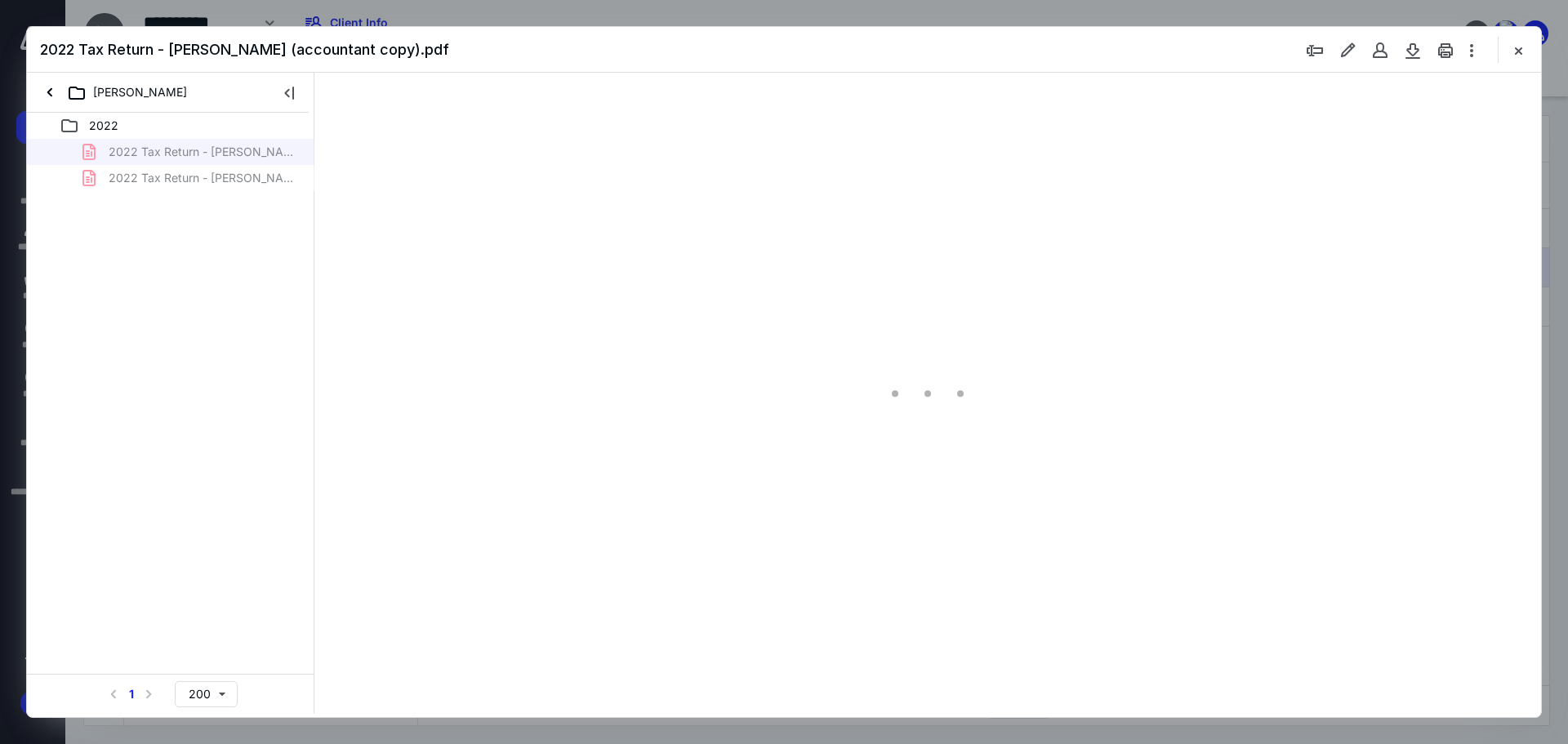 scroll, scrollTop: 0, scrollLeft: 0, axis: both 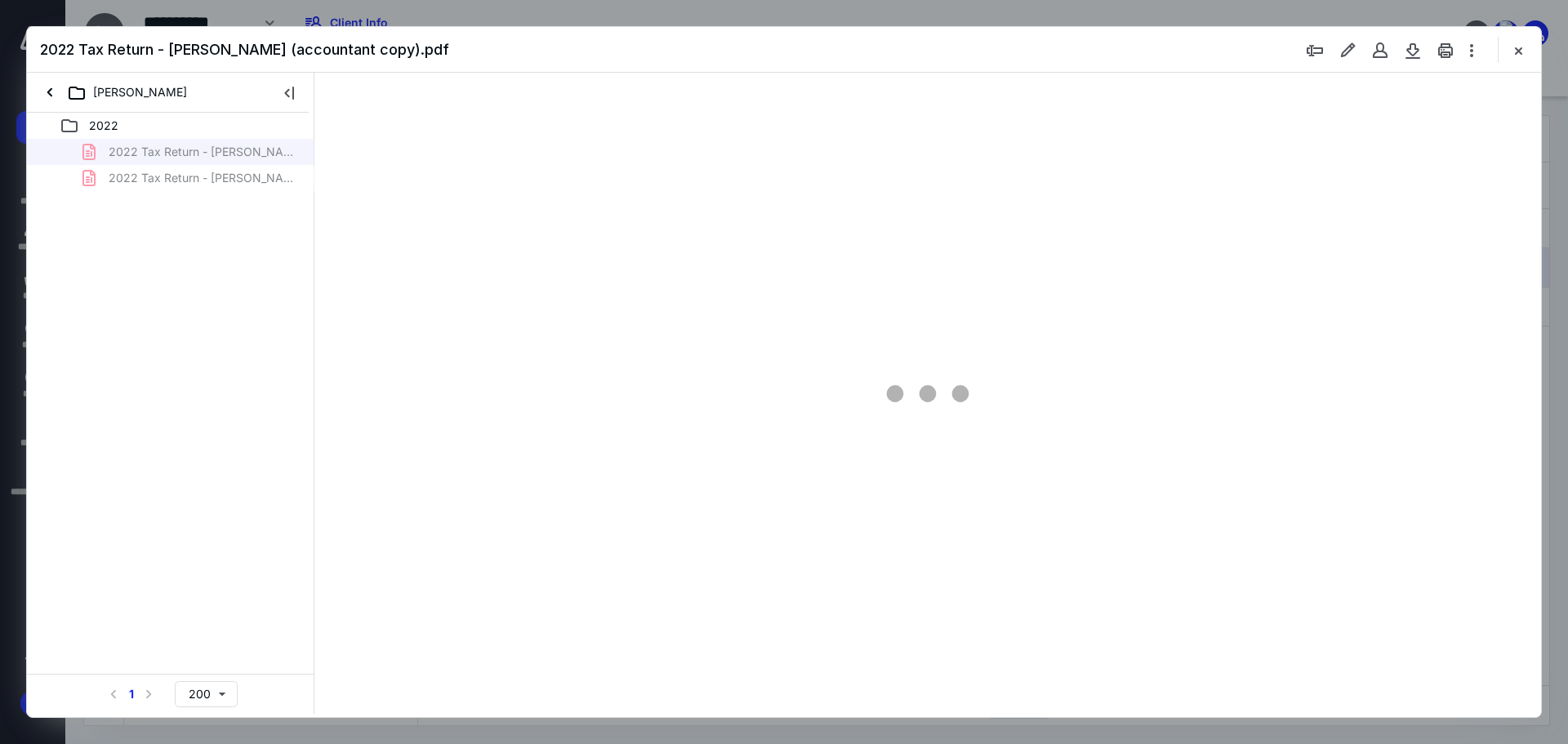 type on "89" 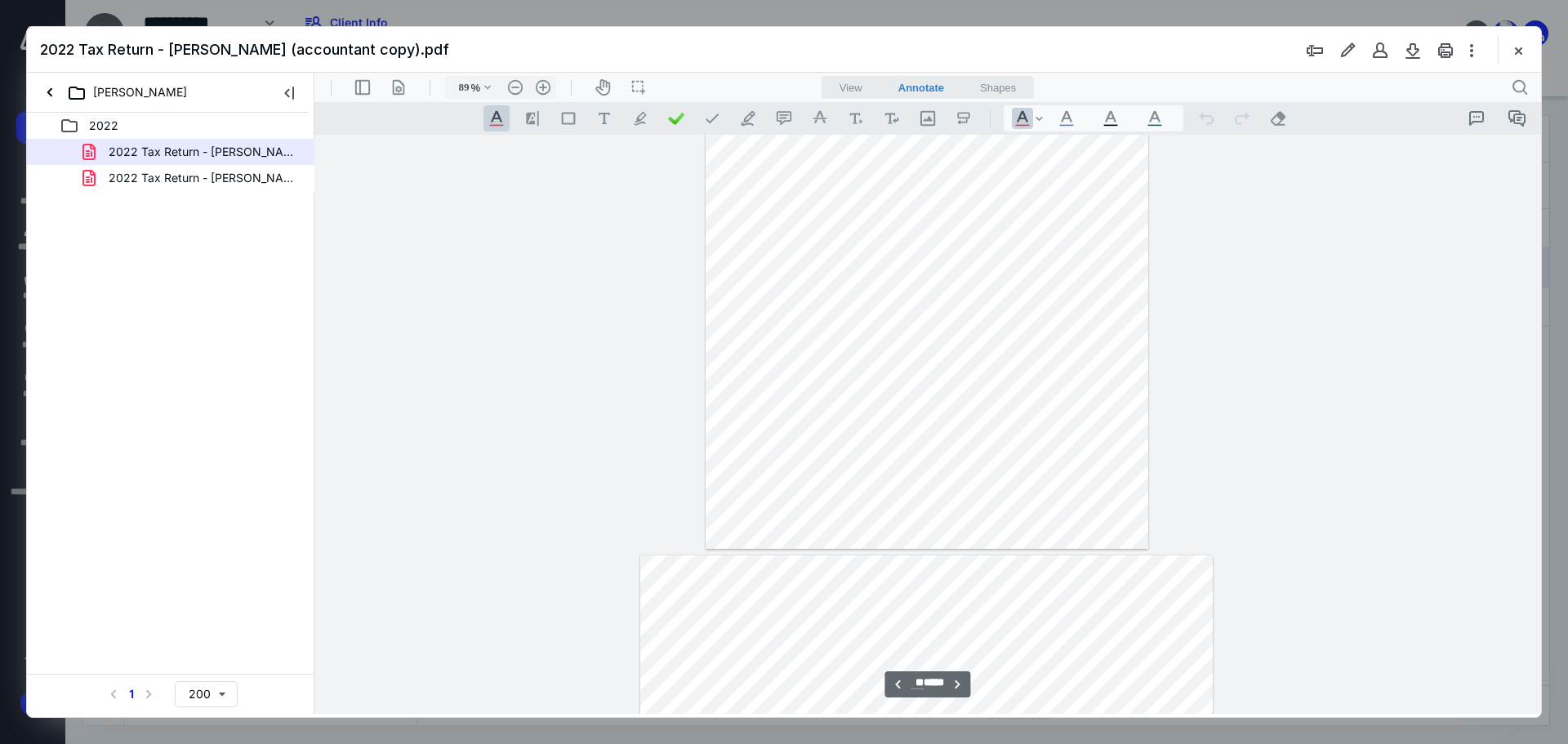 scroll, scrollTop: 9049, scrollLeft: 0, axis: vertical 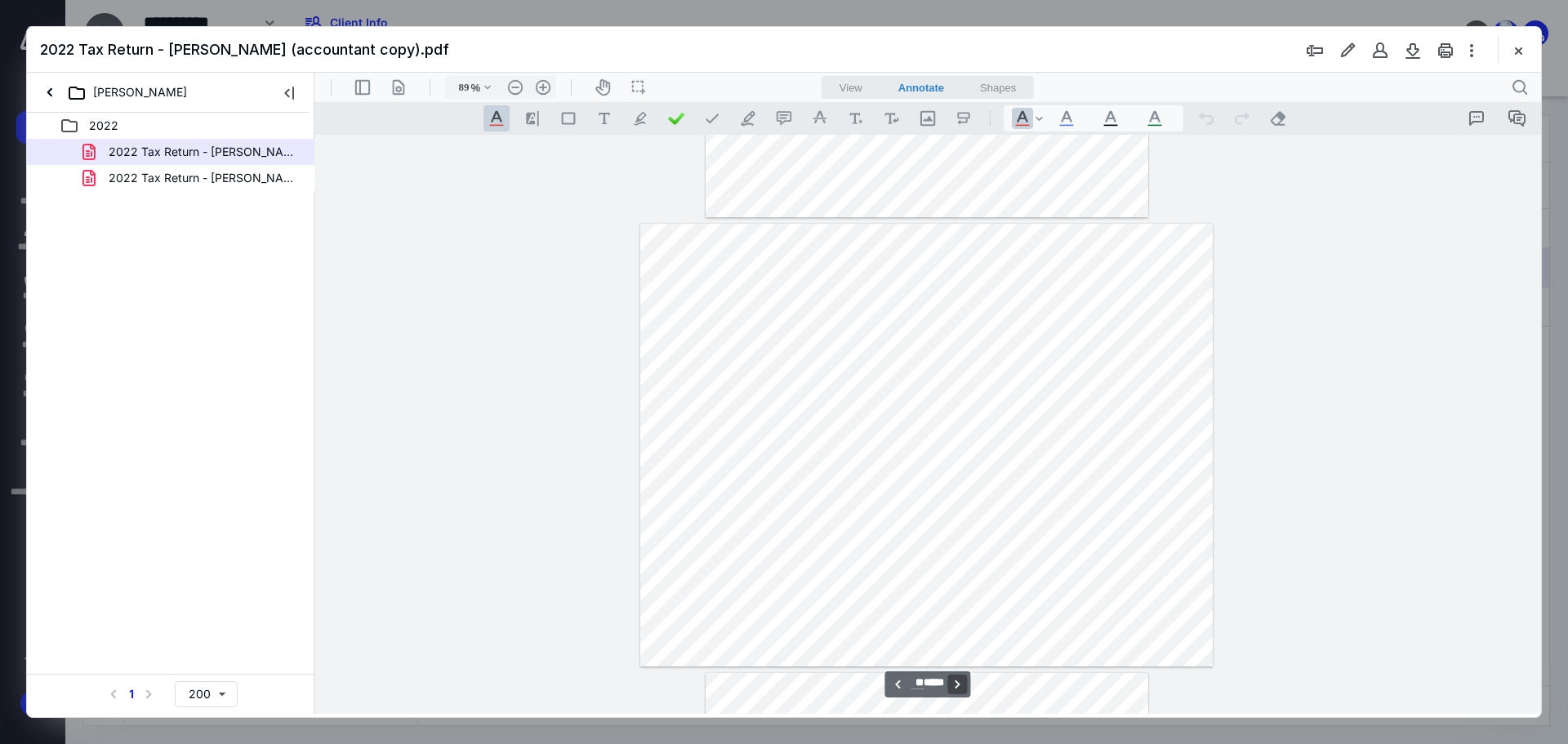 click on "**********" at bounding box center (958, 684) 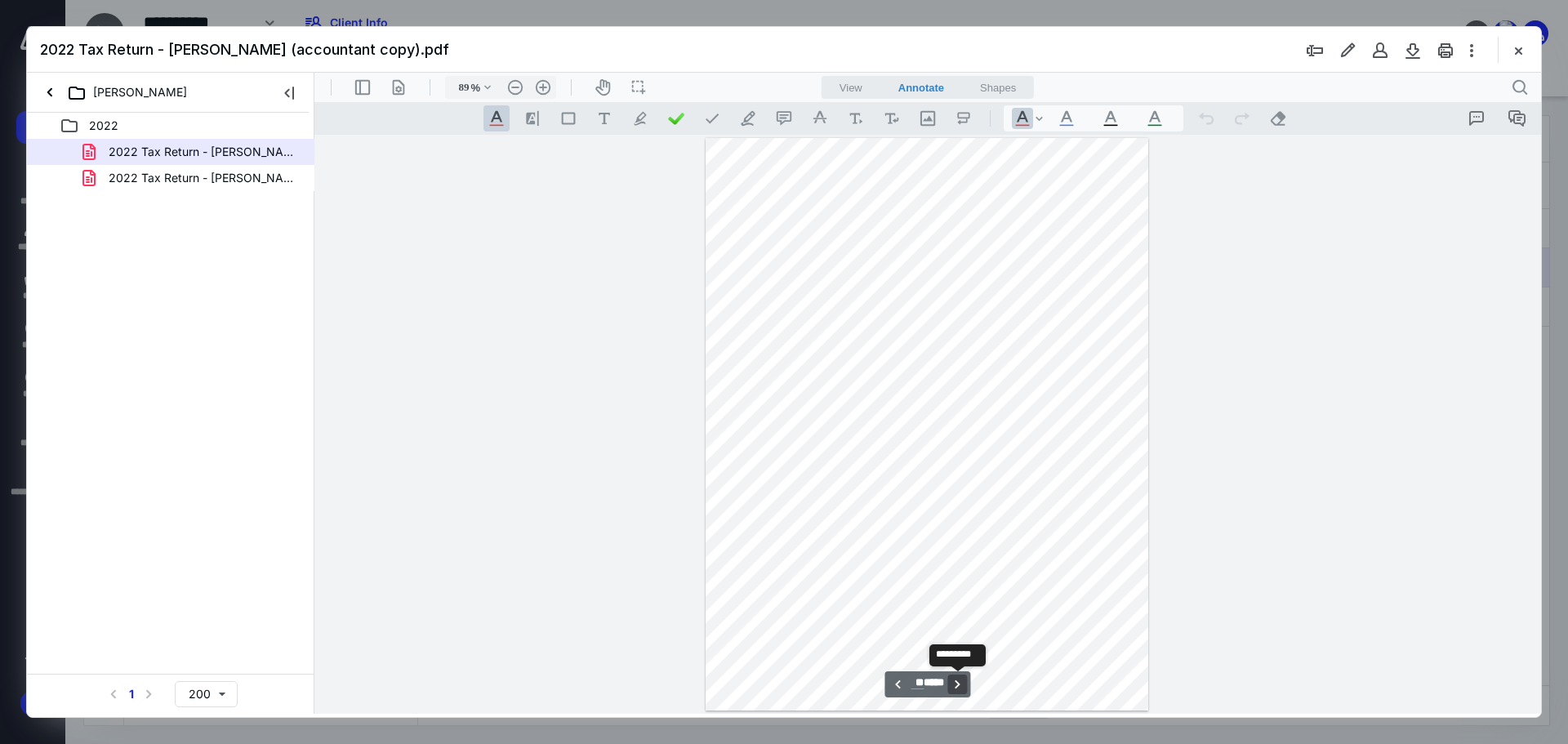 click on "**********" at bounding box center (958, 684) 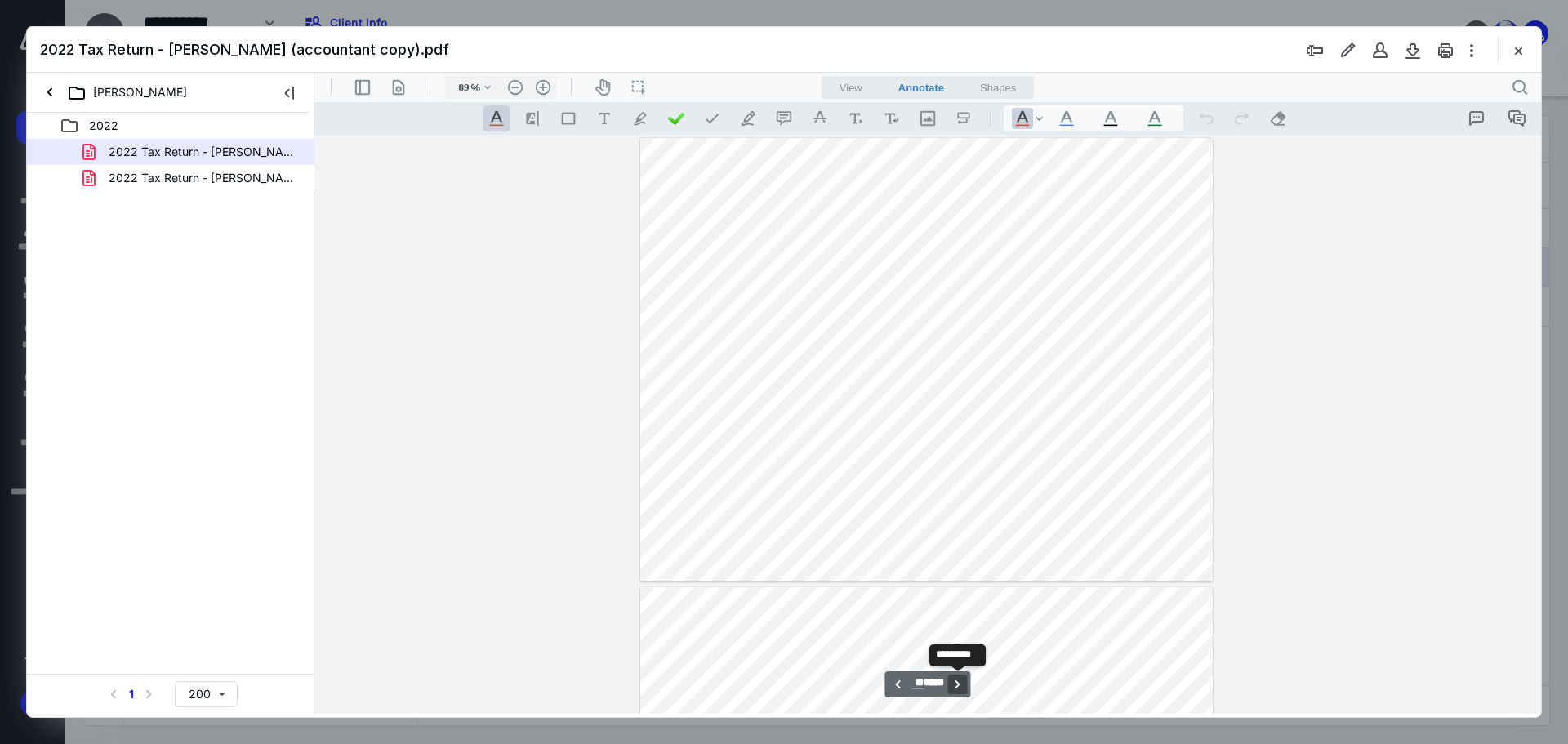 click on "**********" at bounding box center (958, 684) 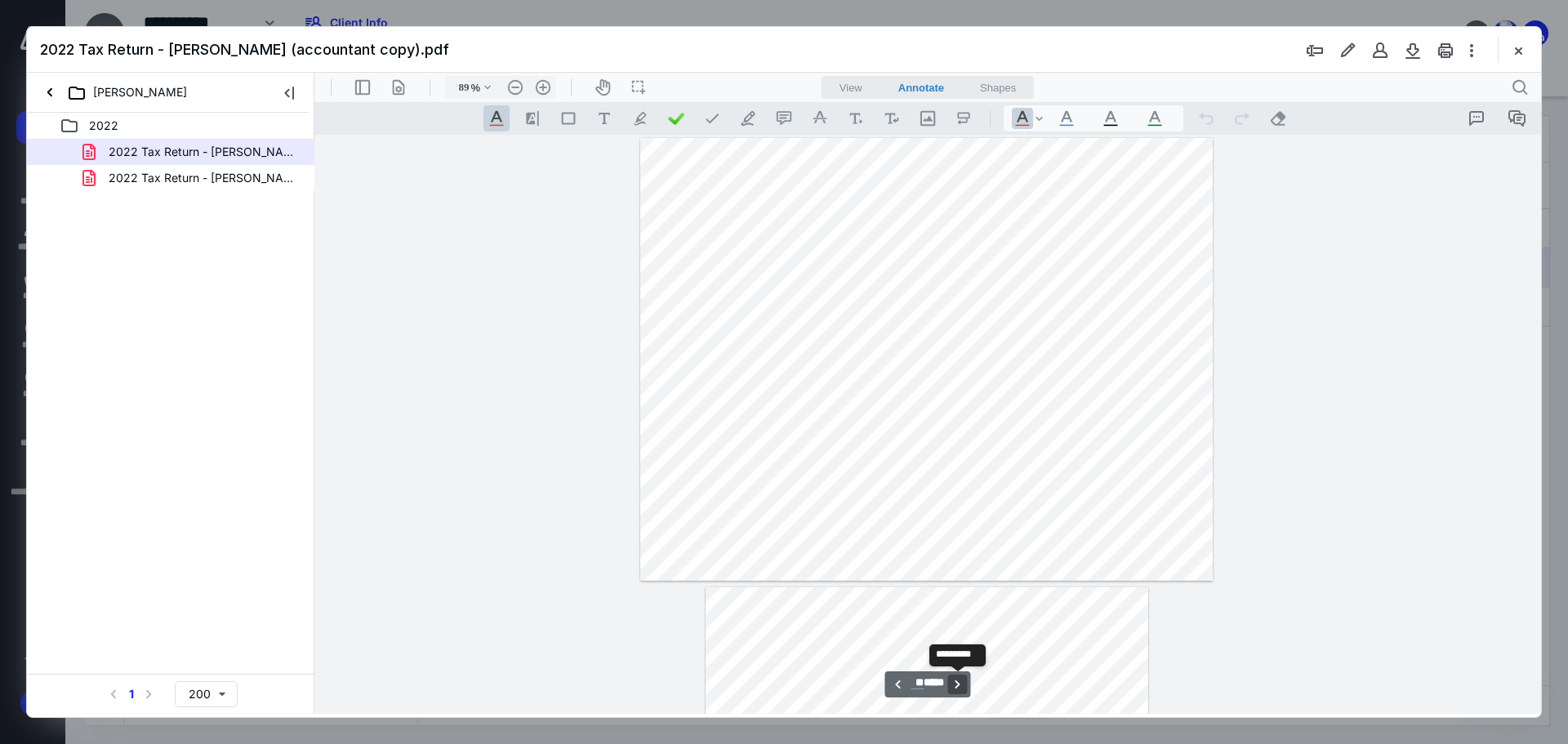 click on "**********" at bounding box center (958, 684) 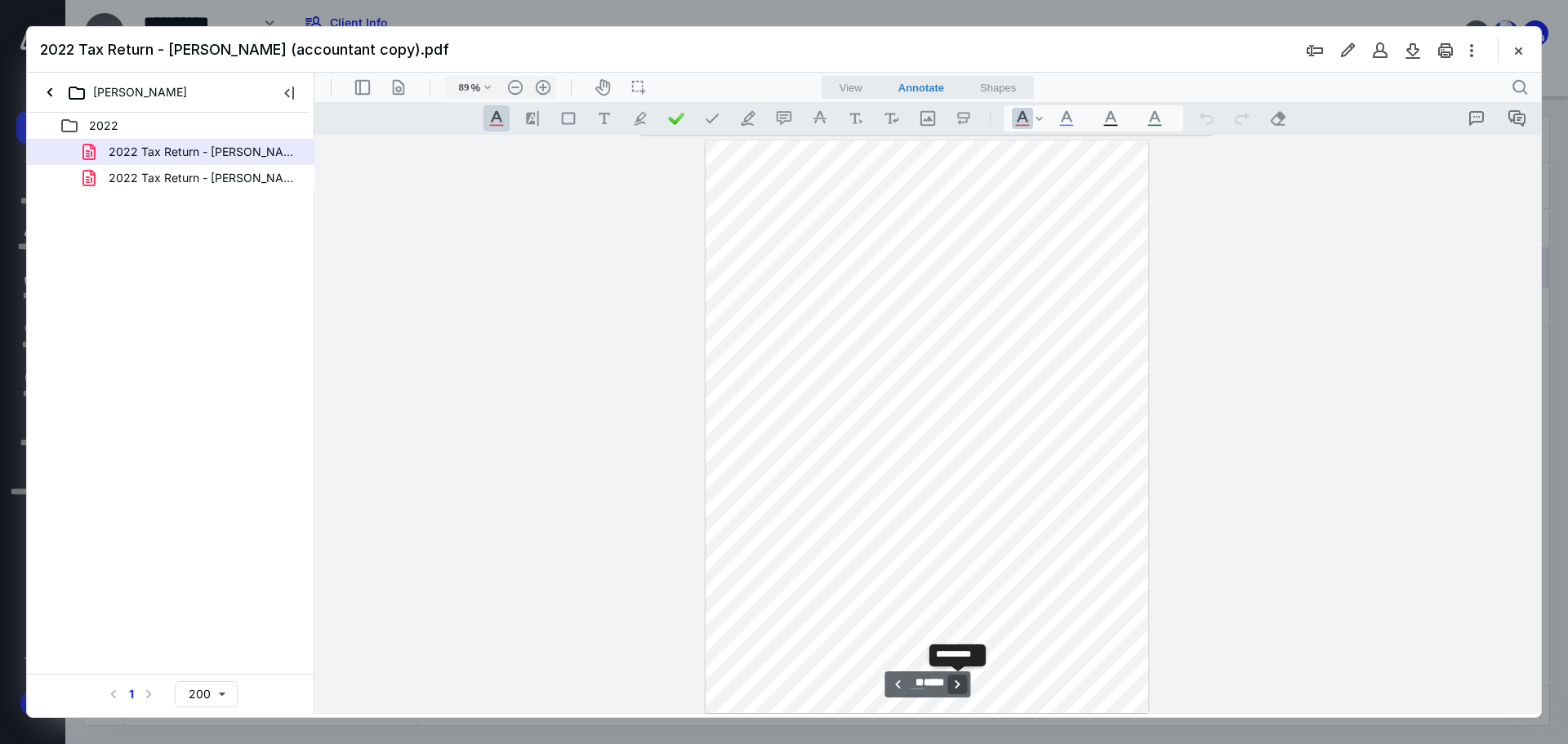 click on "**********" at bounding box center [958, 684] 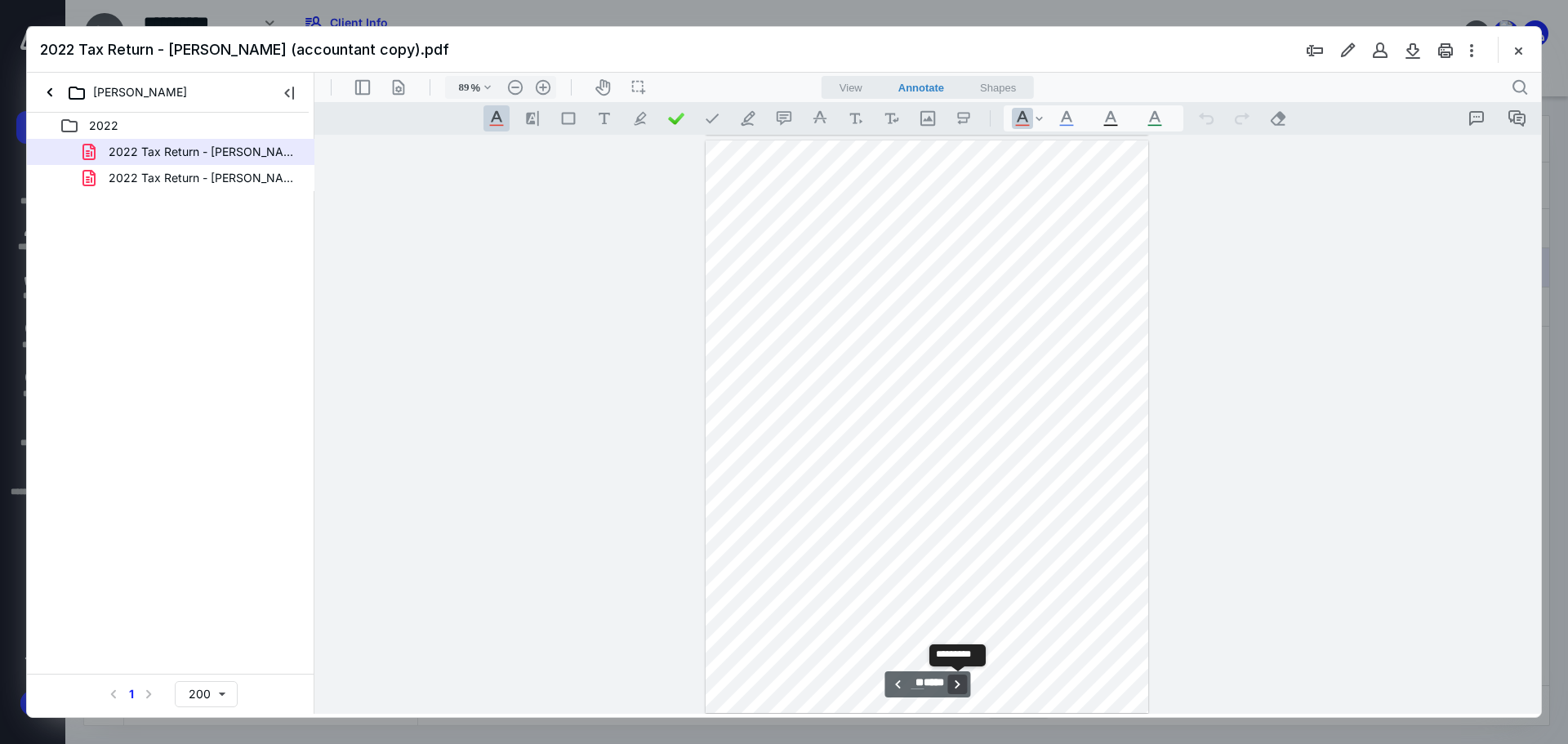 click on "**********" at bounding box center [958, 684] 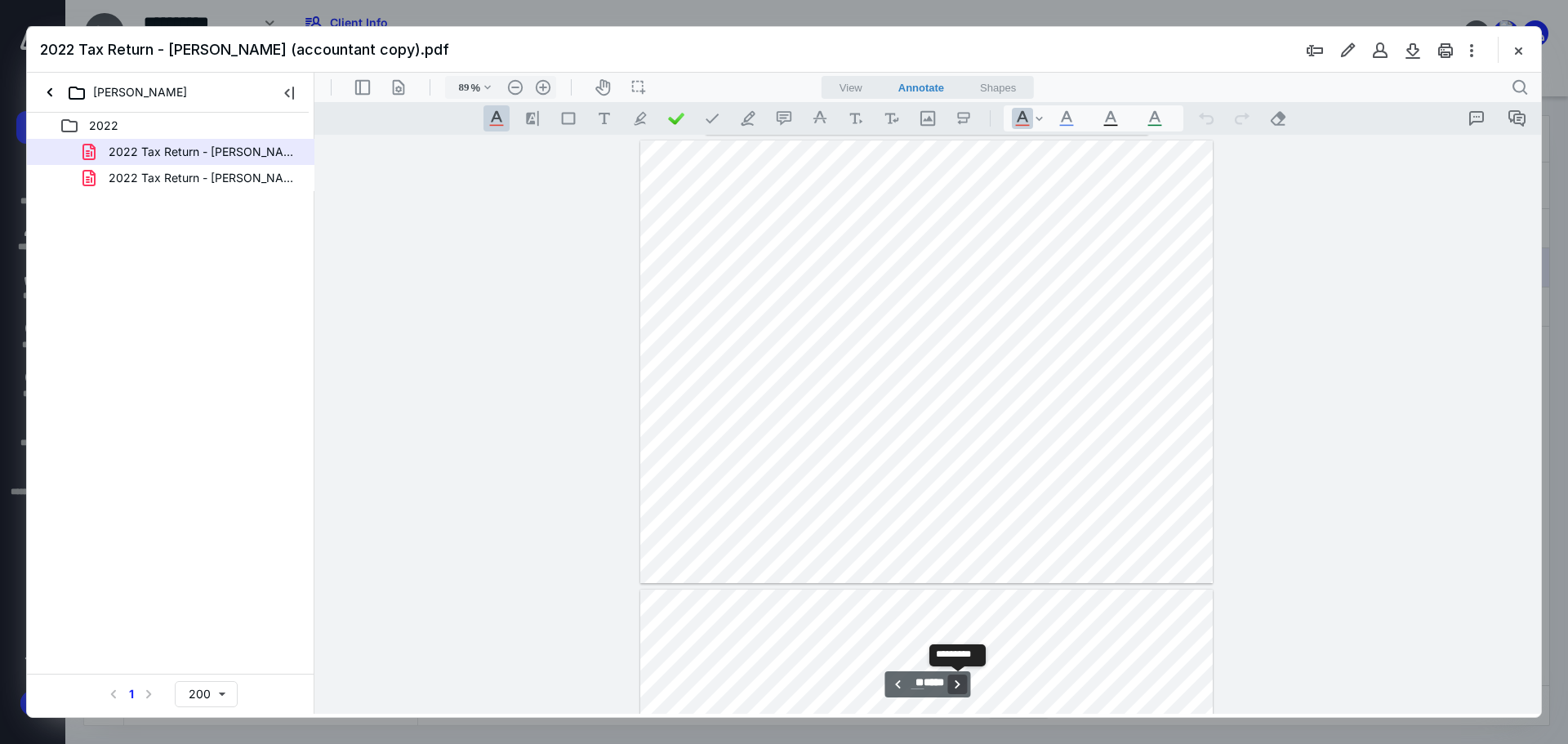 click on "**********" at bounding box center [958, 684] 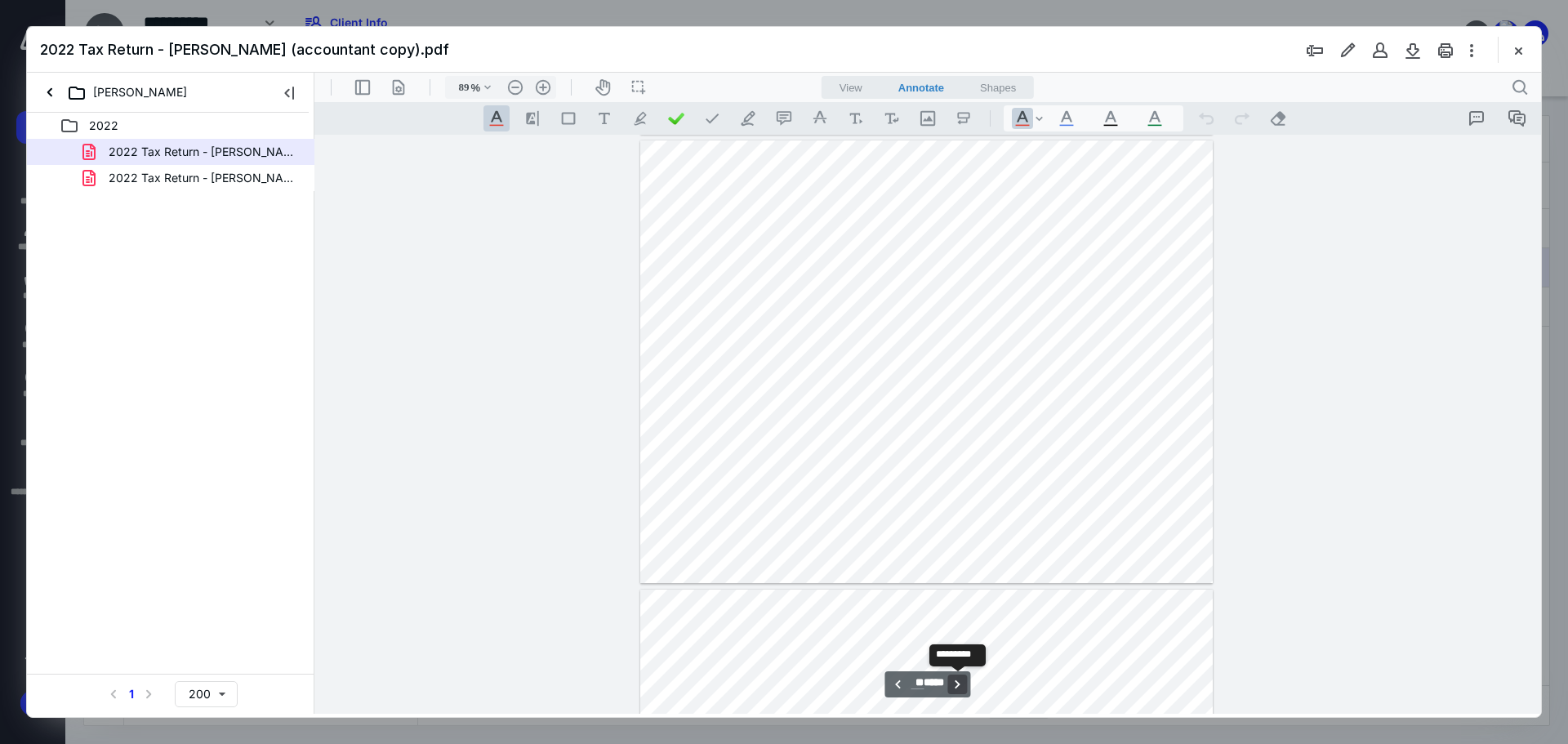click on "**********" at bounding box center (958, 684) 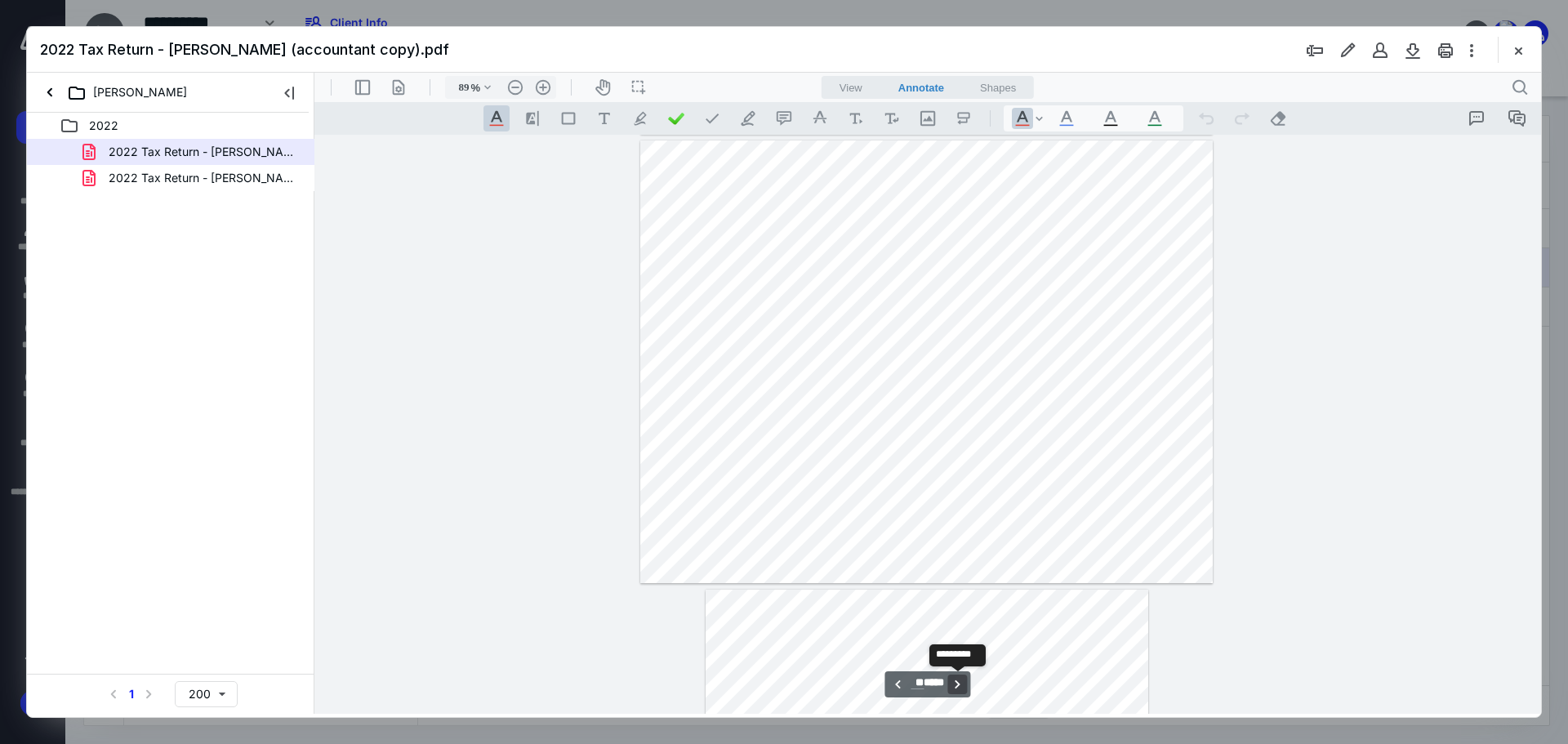 click on "**********" at bounding box center [958, 684] 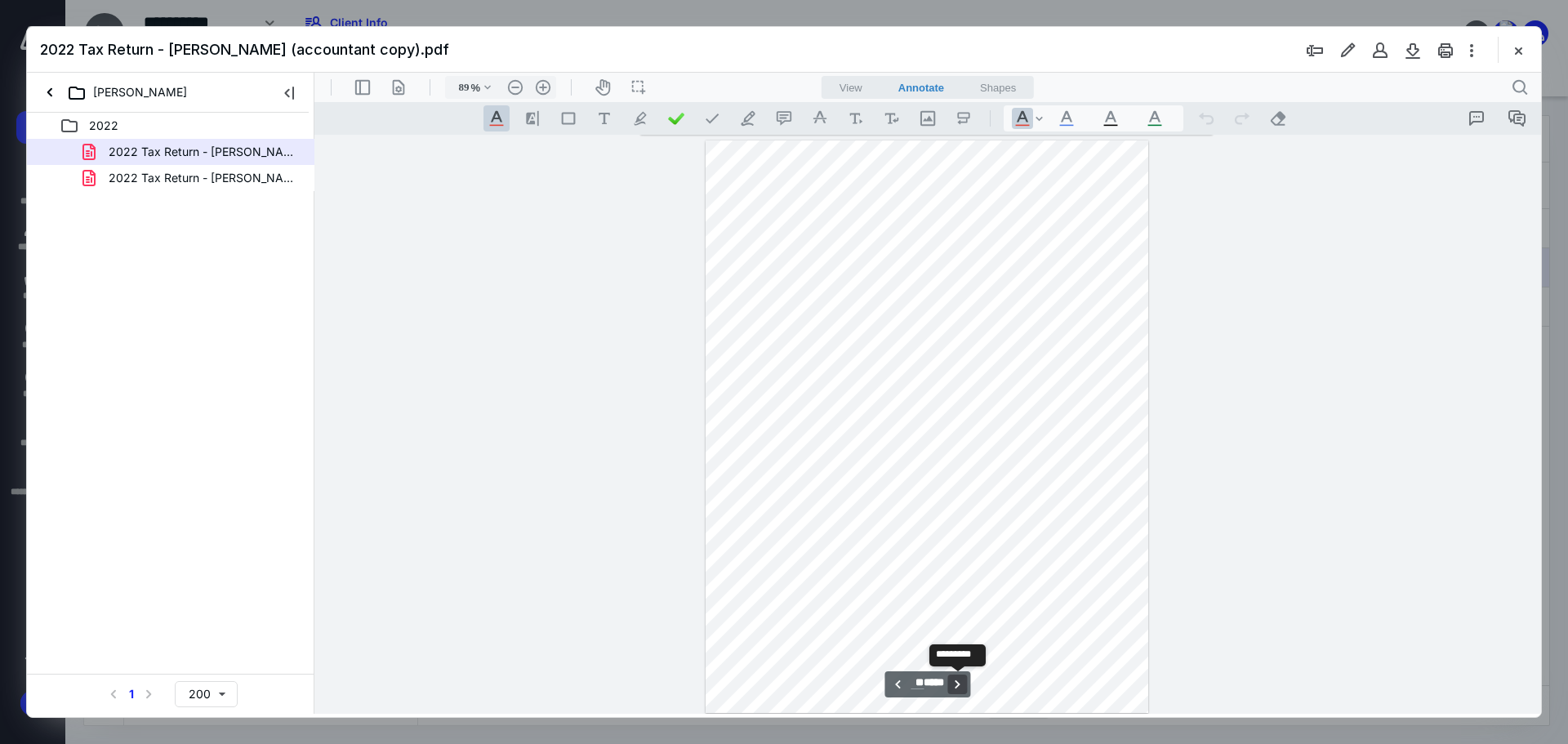 click on "**********" at bounding box center (958, 684) 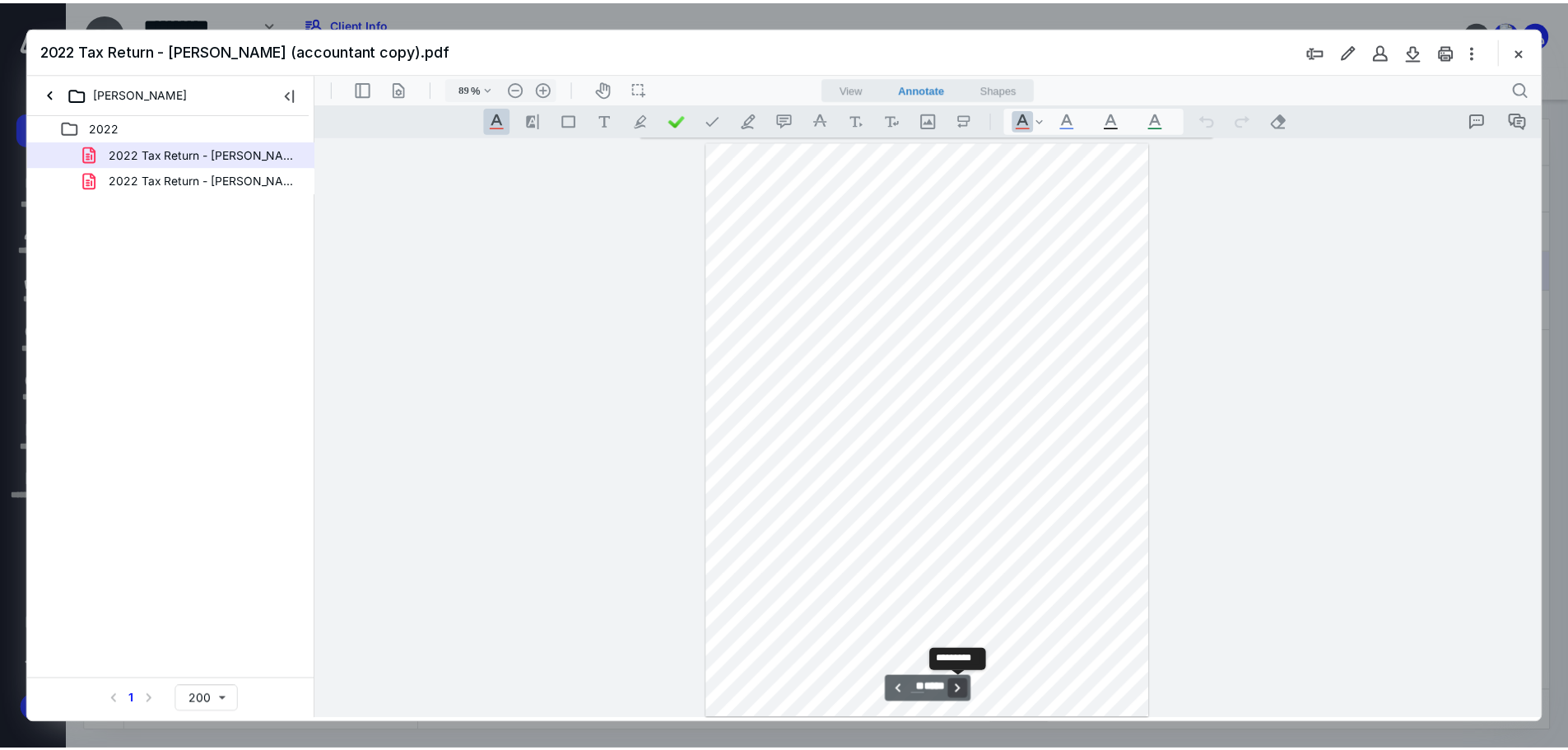 scroll, scrollTop: 18343, scrollLeft: 0, axis: vertical 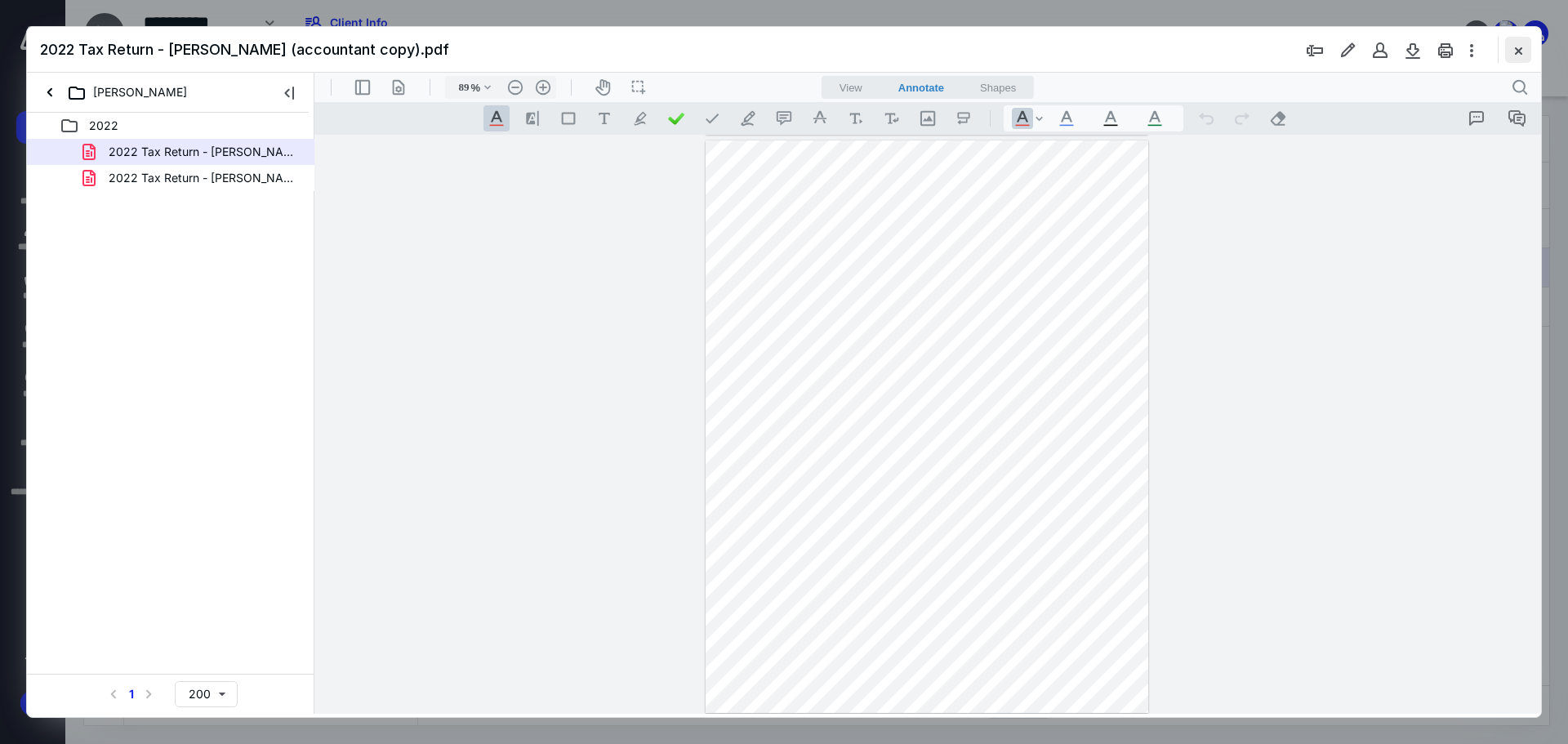 click at bounding box center (1518, 50) 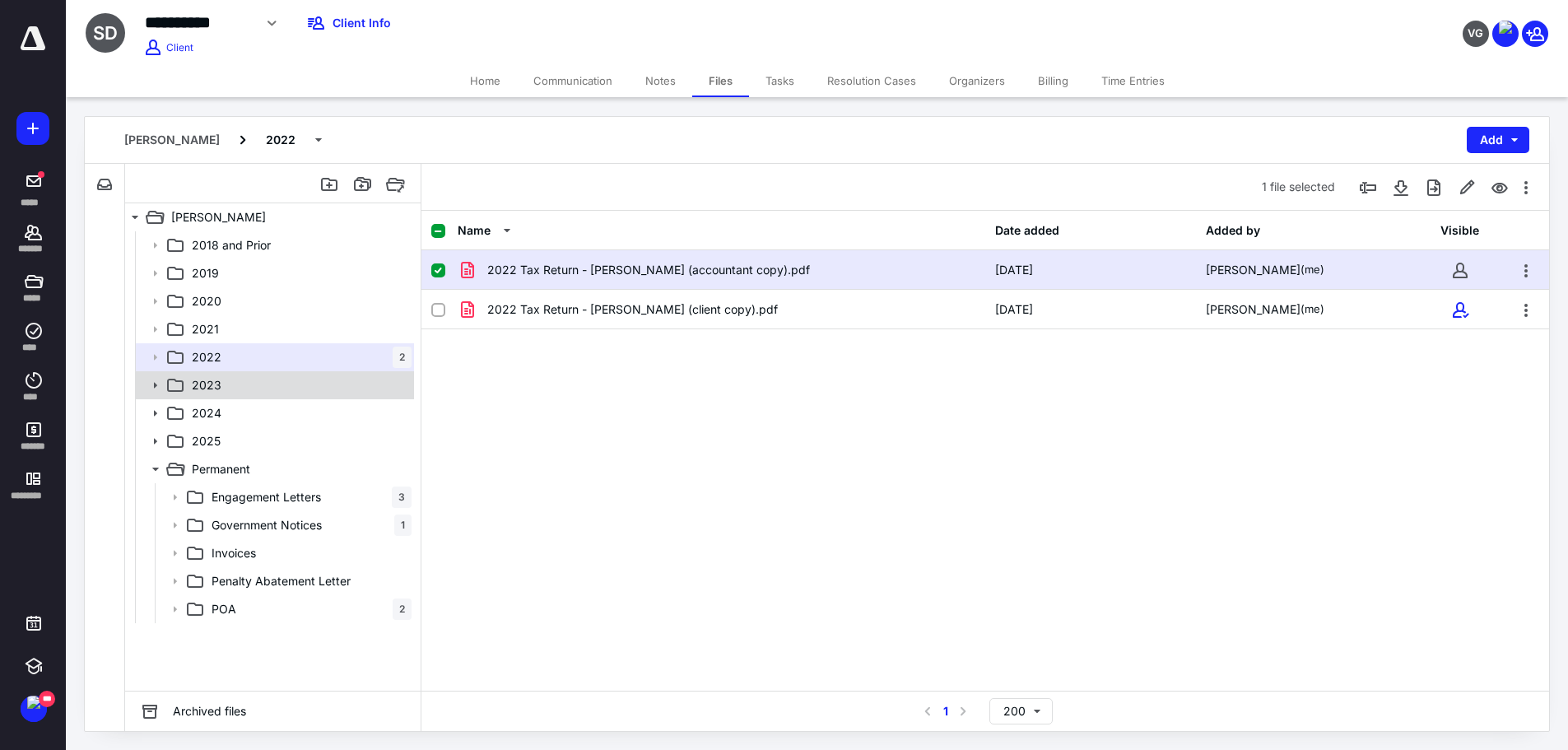 checkbox on "false" 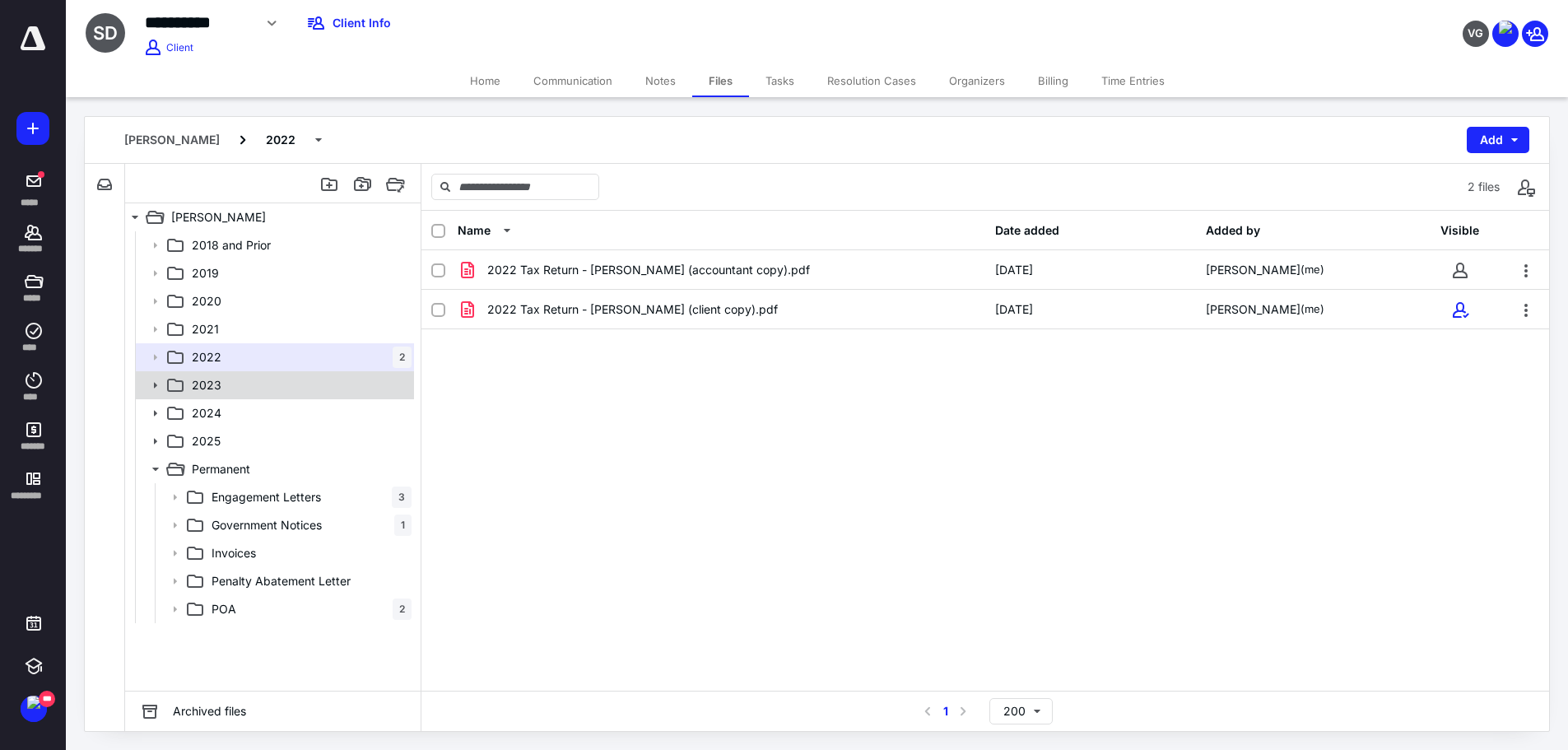 click on "2023" at bounding box center (298, 385) 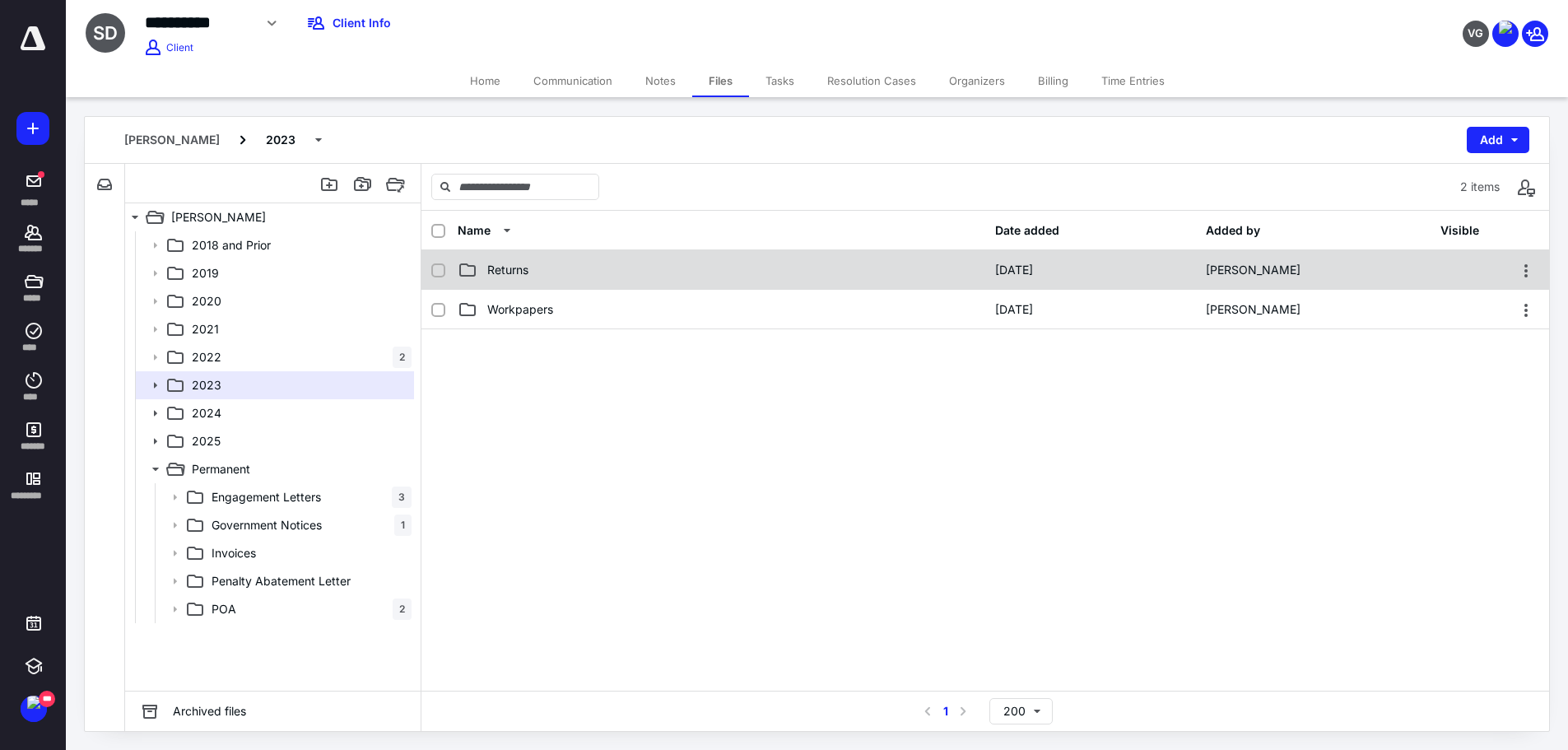 click on "Returns" at bounding box center (721, 270) 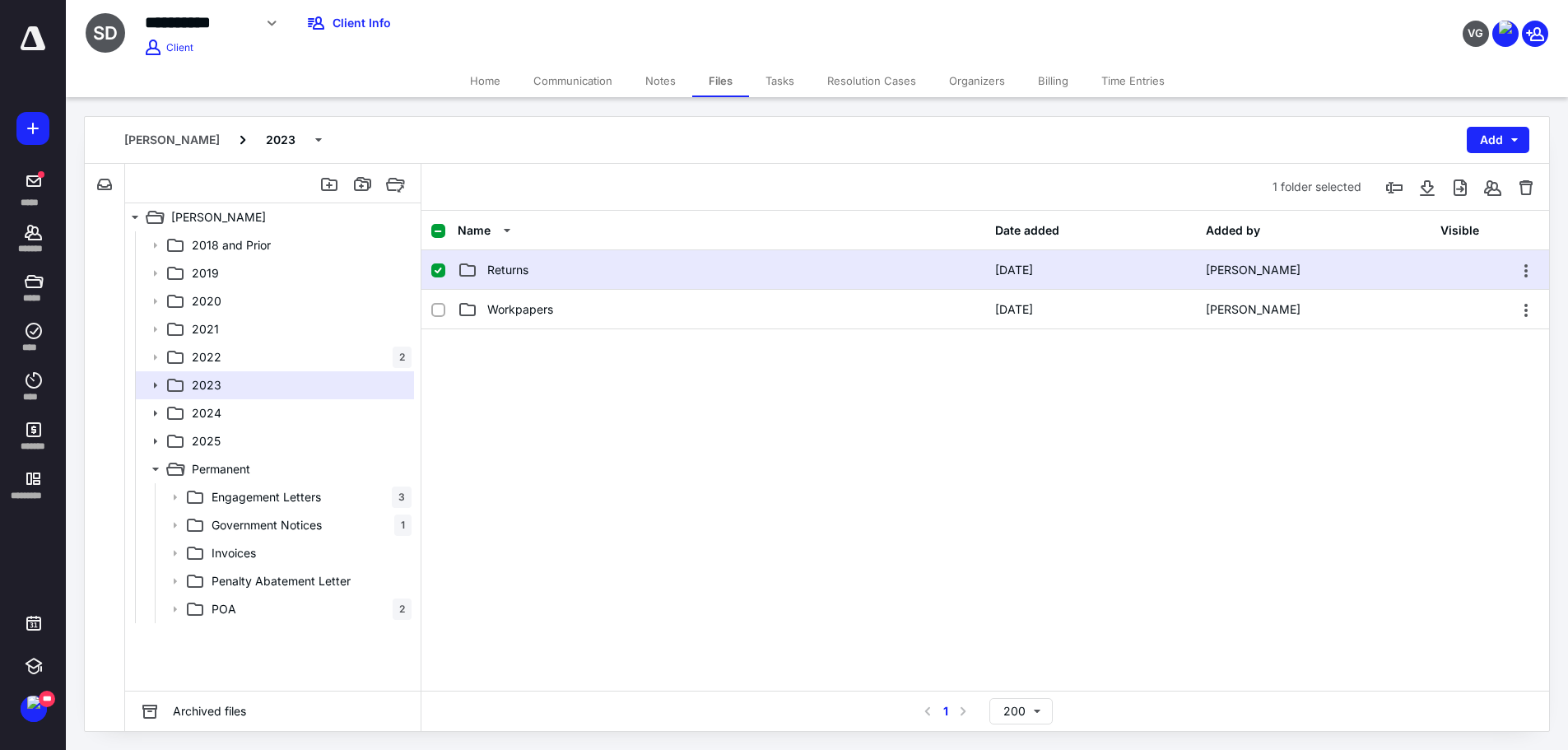click on "Returns" at bounding box center (721, 270) 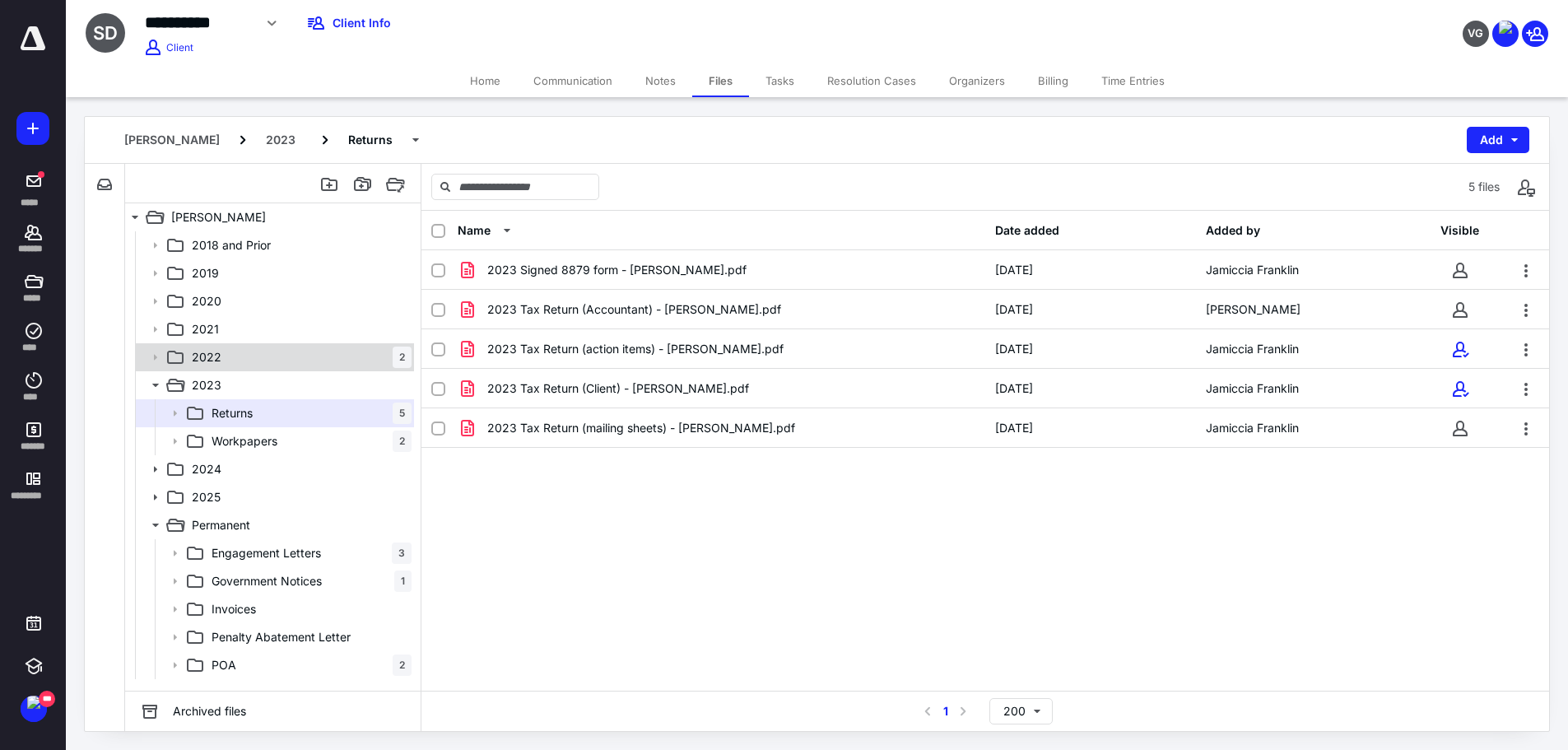 click on "2022 2" at bounding box center [273, 357] 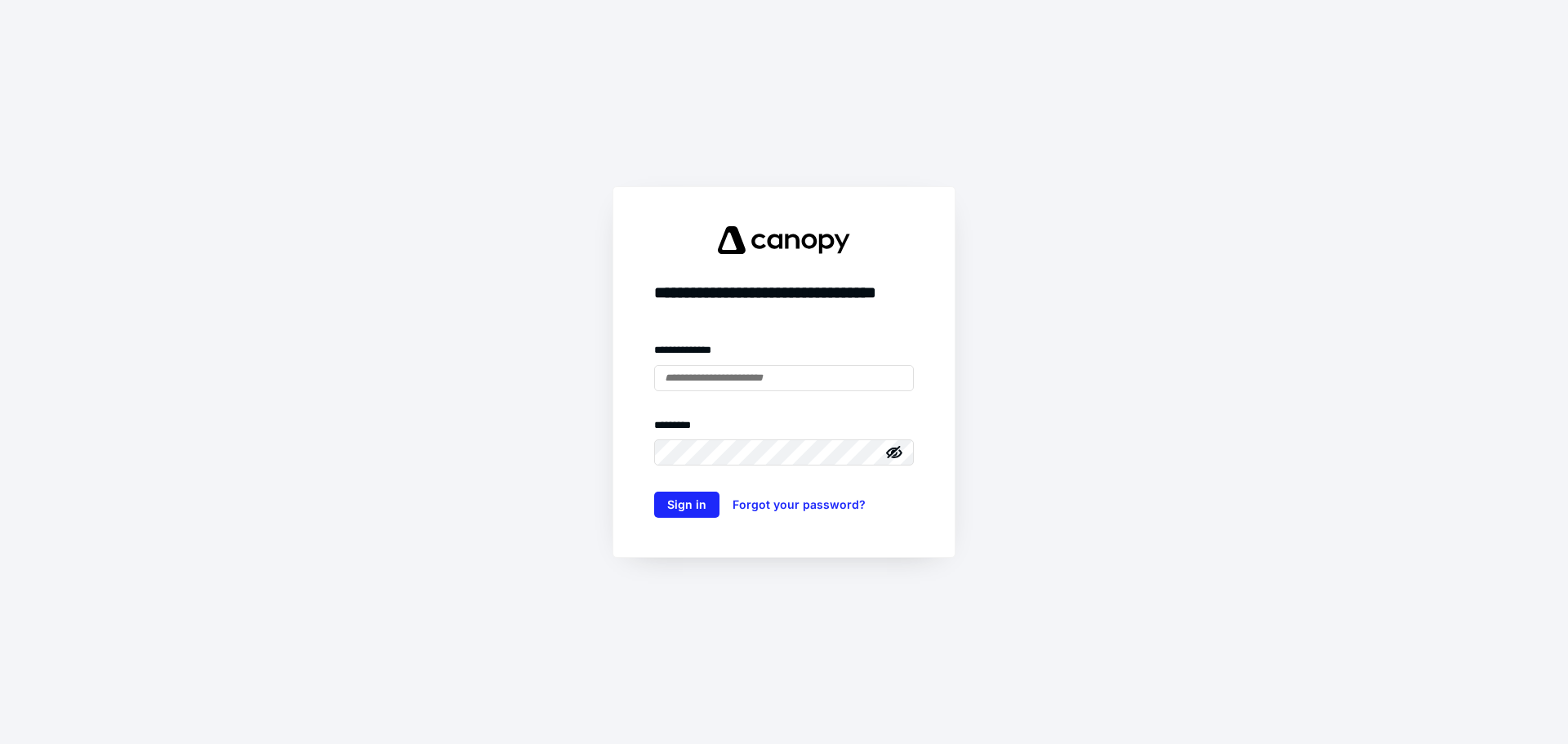 scroll, scrollTop: 0, scrollLeft: 0, axis: both 